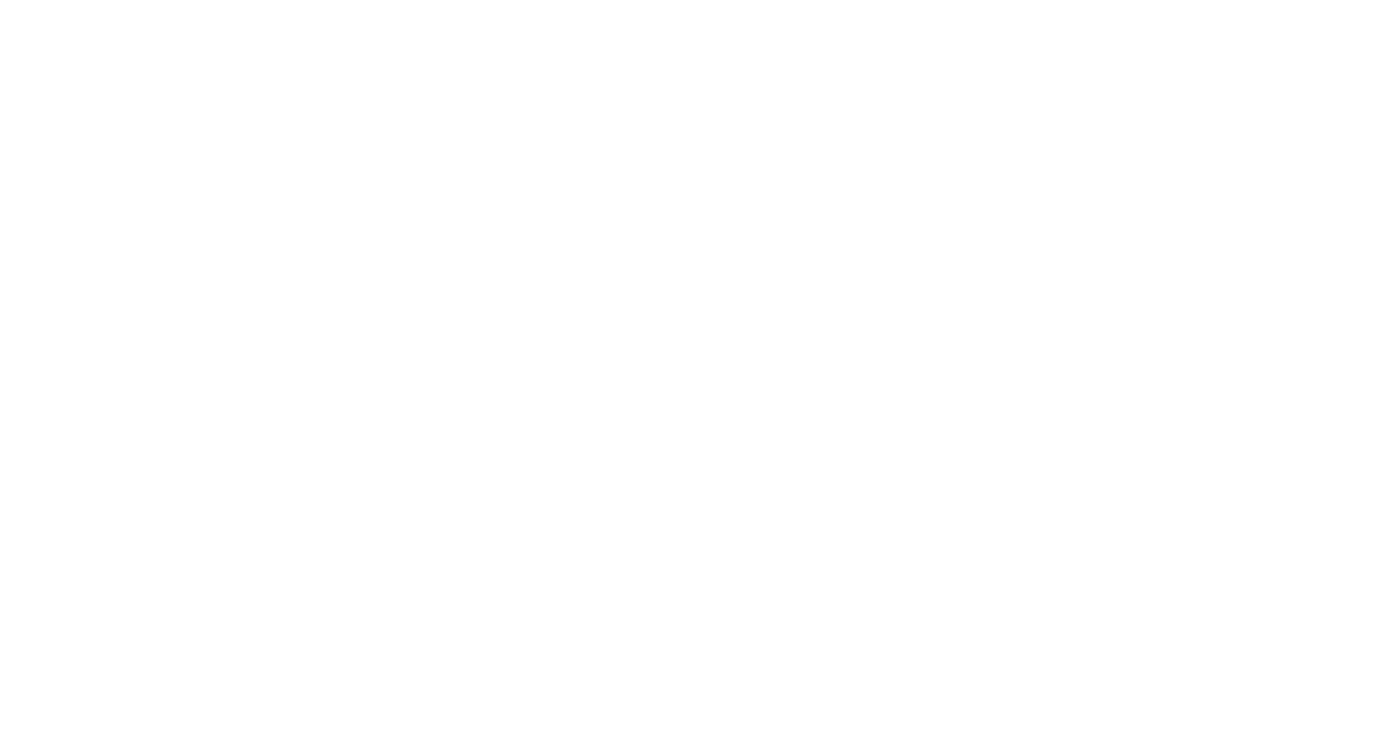 scroll, scrollTop: 0, scrollLeft: 0, axis: both 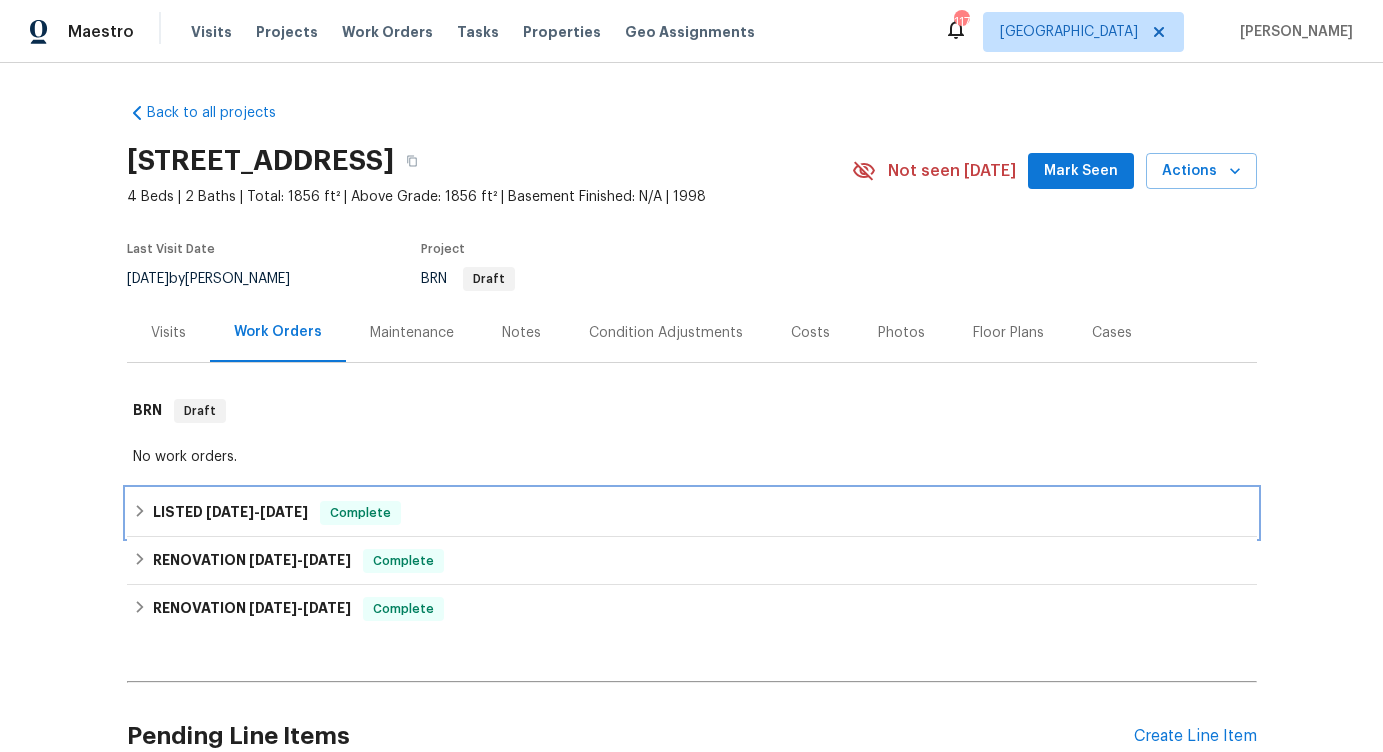 click 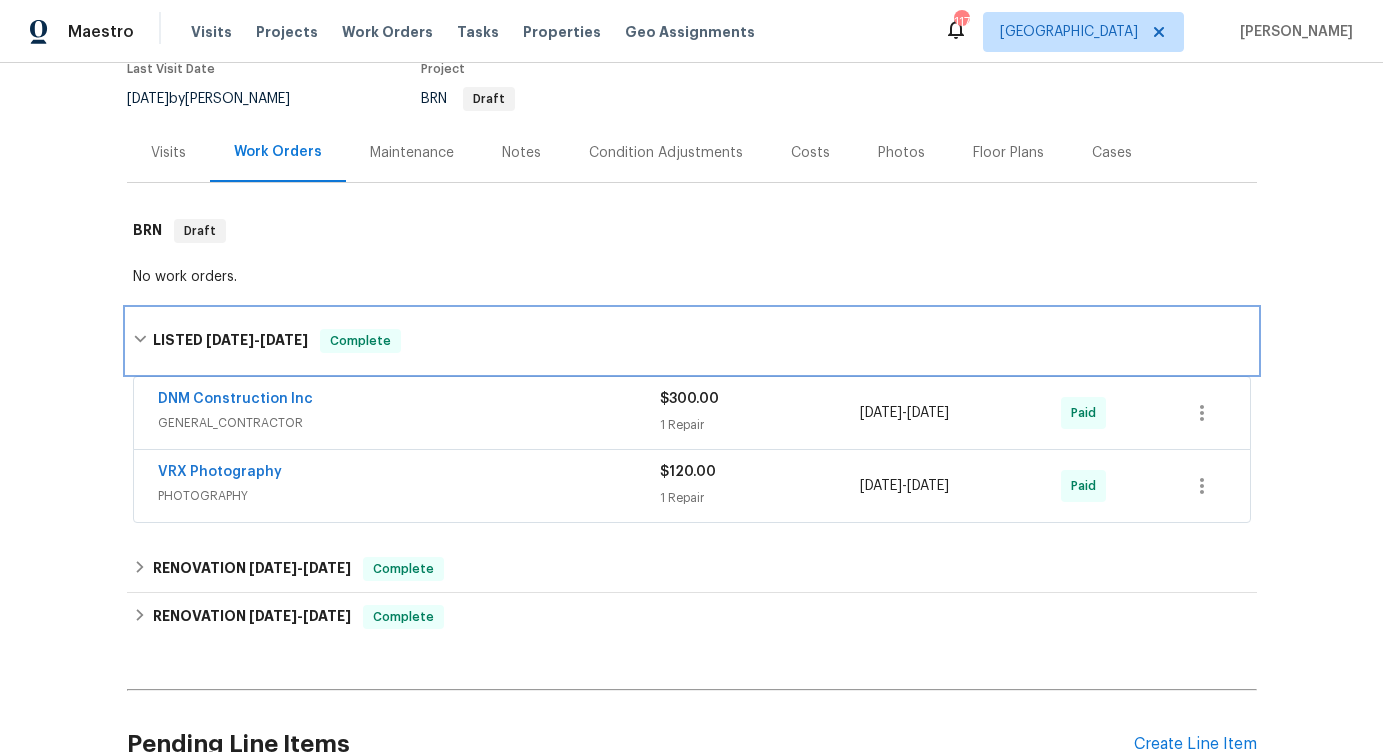 scroll, scrollTop: 195, scrollLeft: 0, axis: vertical 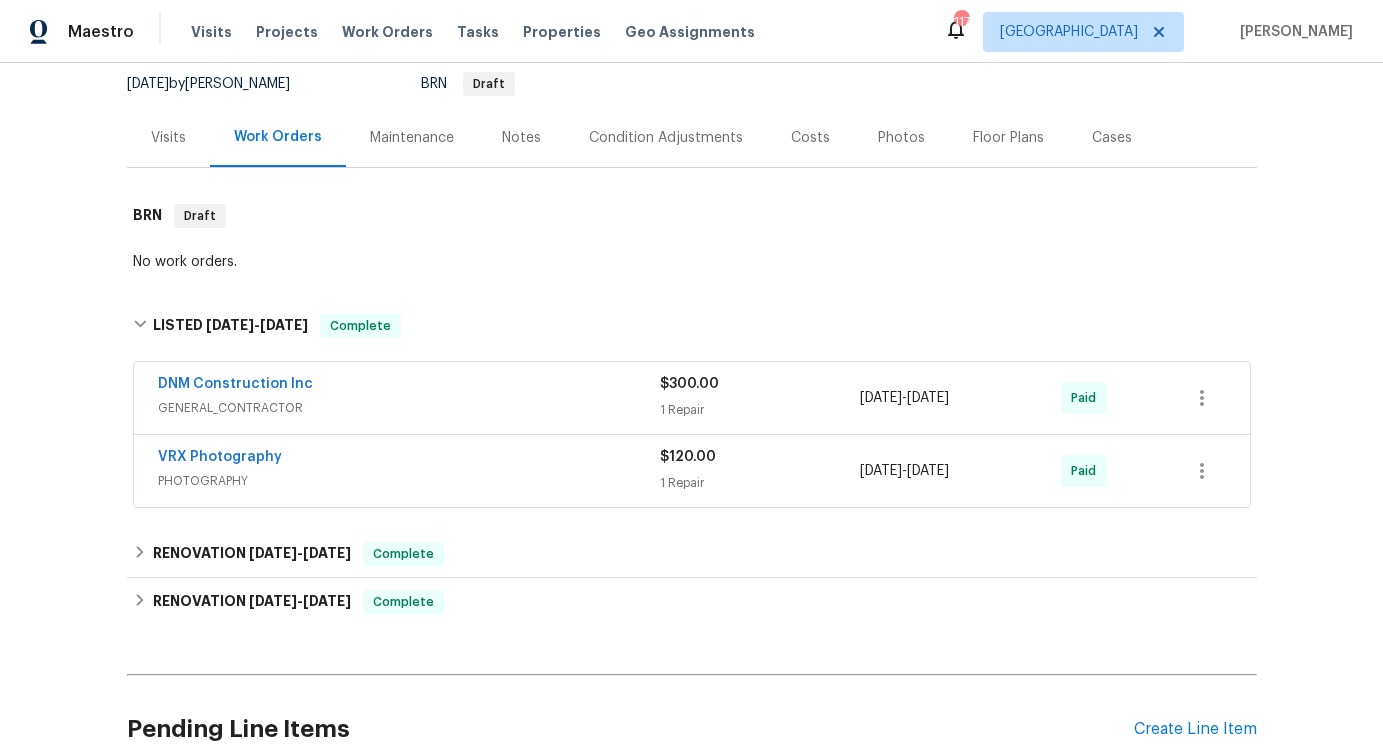 click on "DNM Construction Inc" at bounding box center (409, 386) 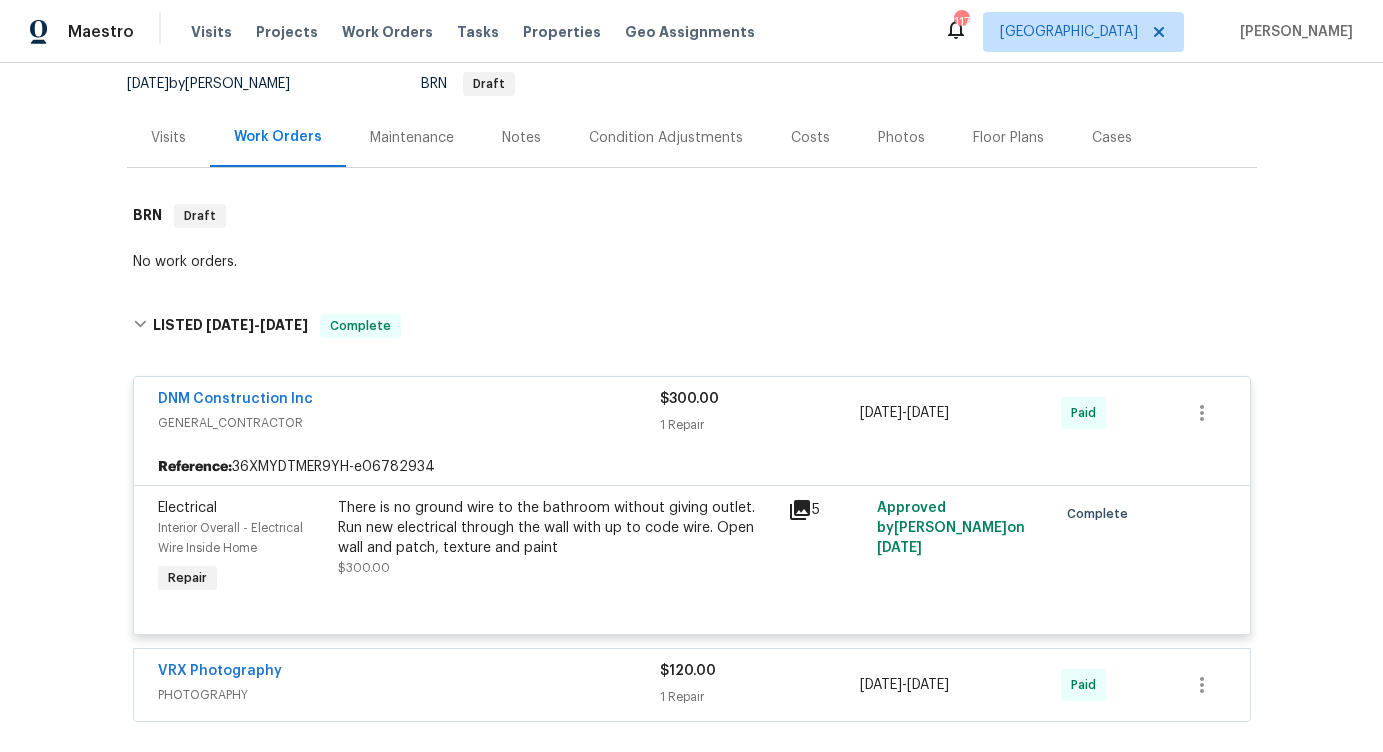 click on "DNM Construction Inc" at bounding box center (409, 401) 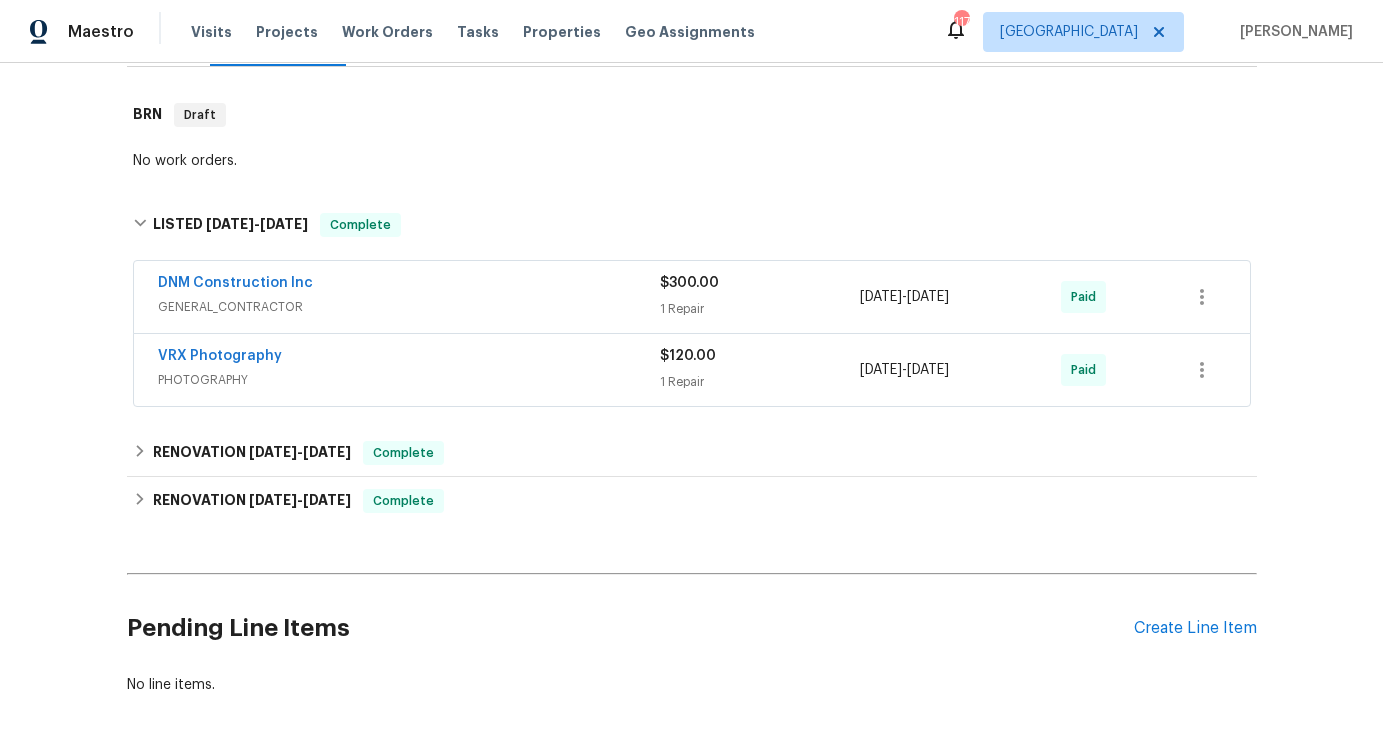 scroll, scrollTop: 354, scrollLeft: 0, axis: vertical 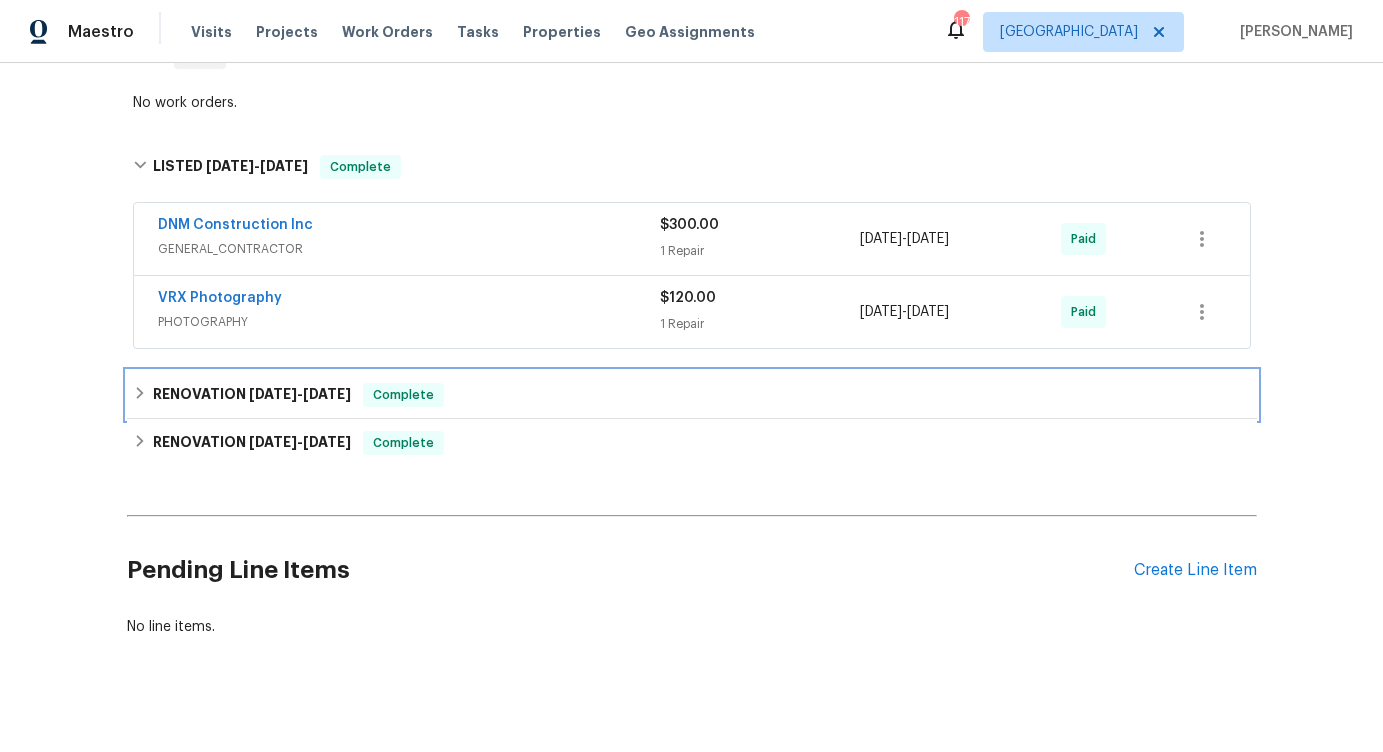 click on "RENOVATION   [DATE]  -  [DATE] Complete" at bounding box center (692, 395) 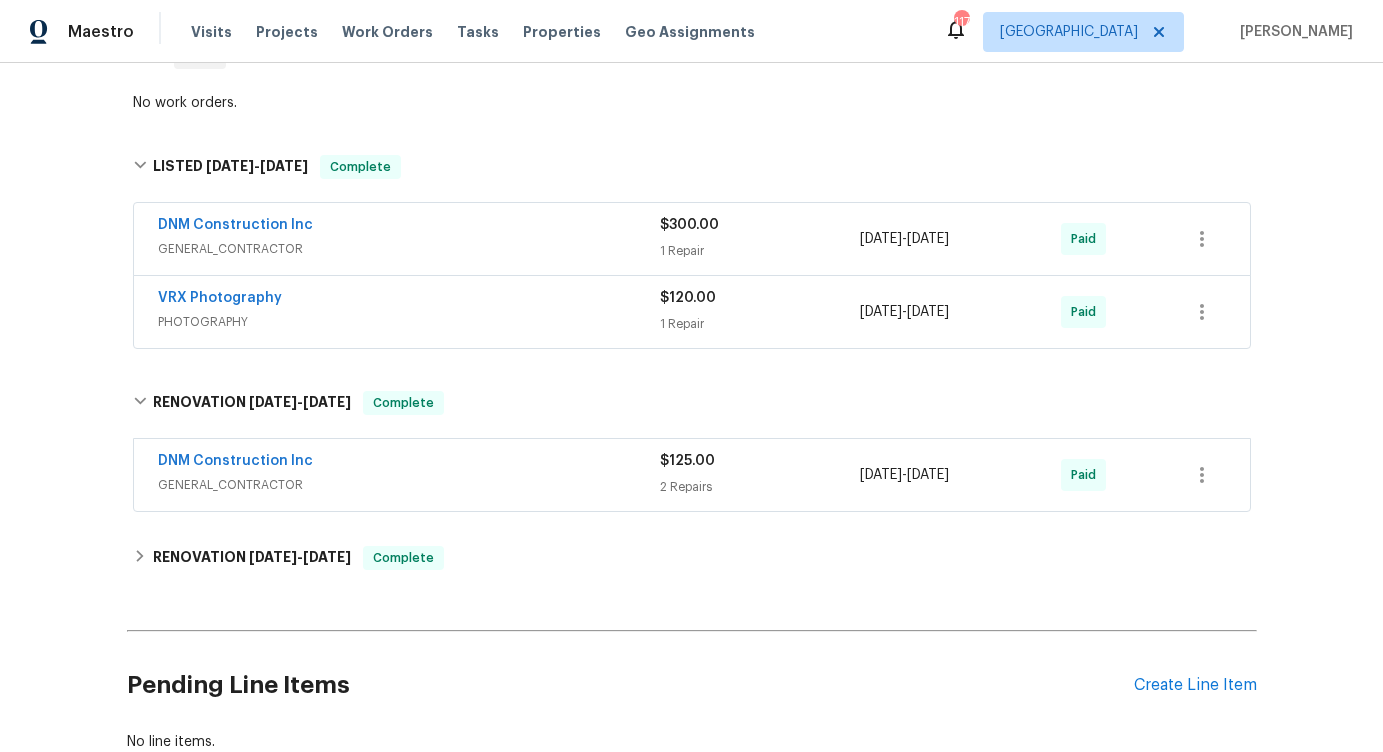 click on "GENERAL_CONTRACTOR" at bounding box center (409, 485) 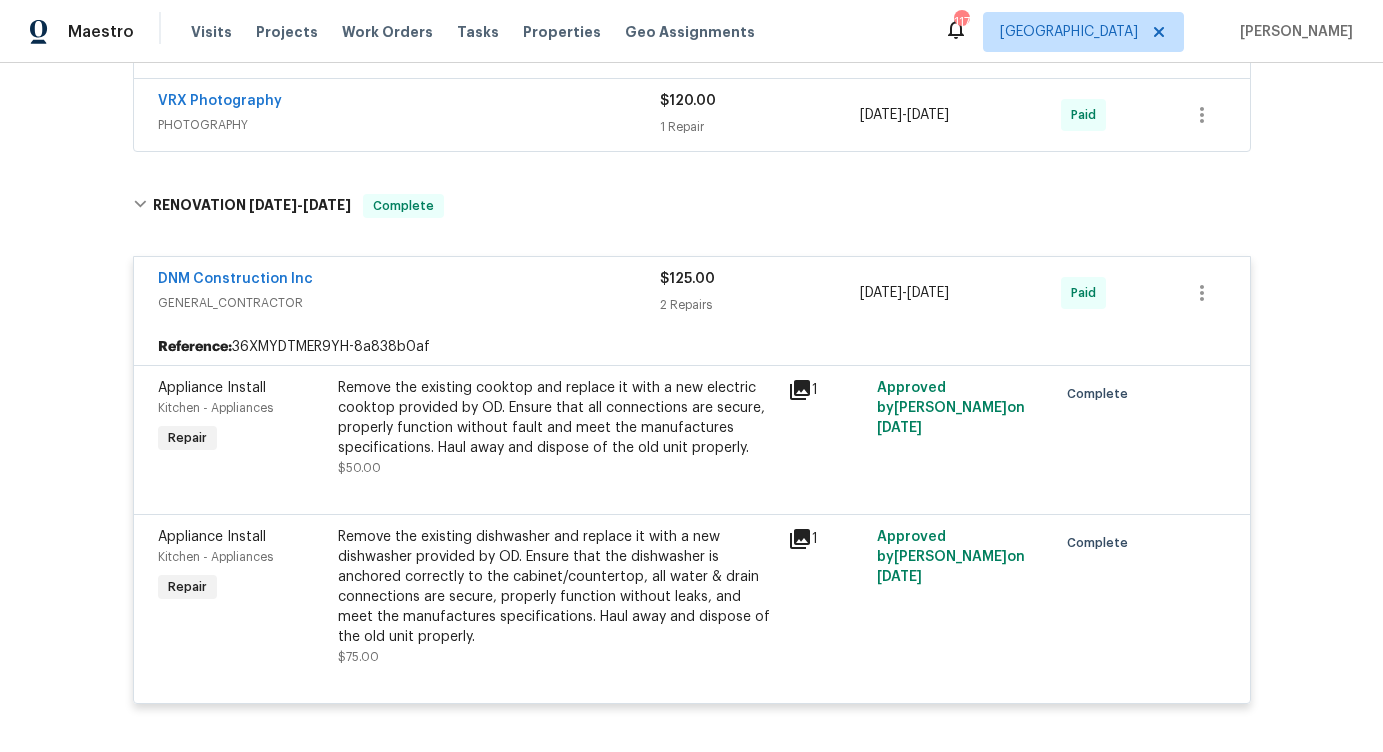 scroll, scrollTop: 556, scrollLeft: 0, axis: vertical 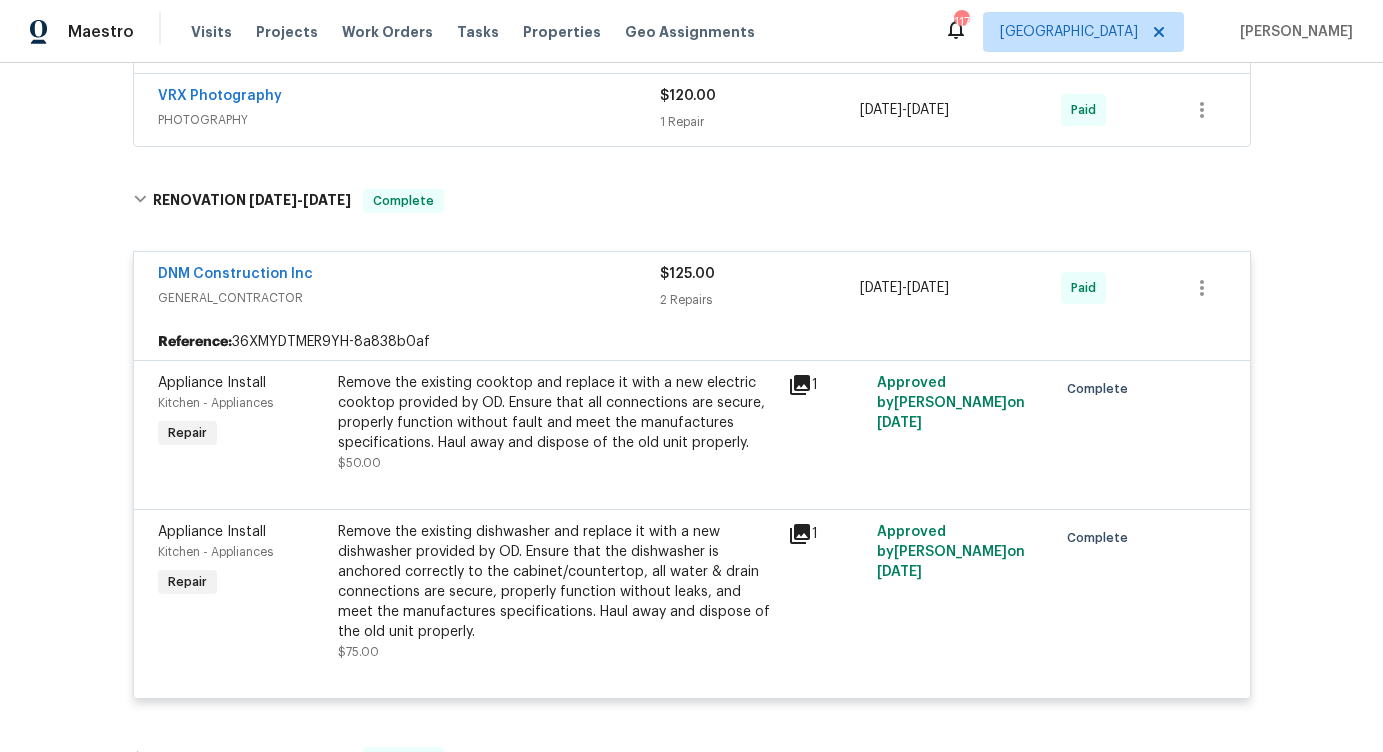 click on "Remove the existing cooktop and replace it with a new electric cooktop provided by OD. Ensure that all  connections are secure, properly function without fault and meet the manufactures specifications. Haul away and dispose of the old unit properly." at bounding box center [557, 413] 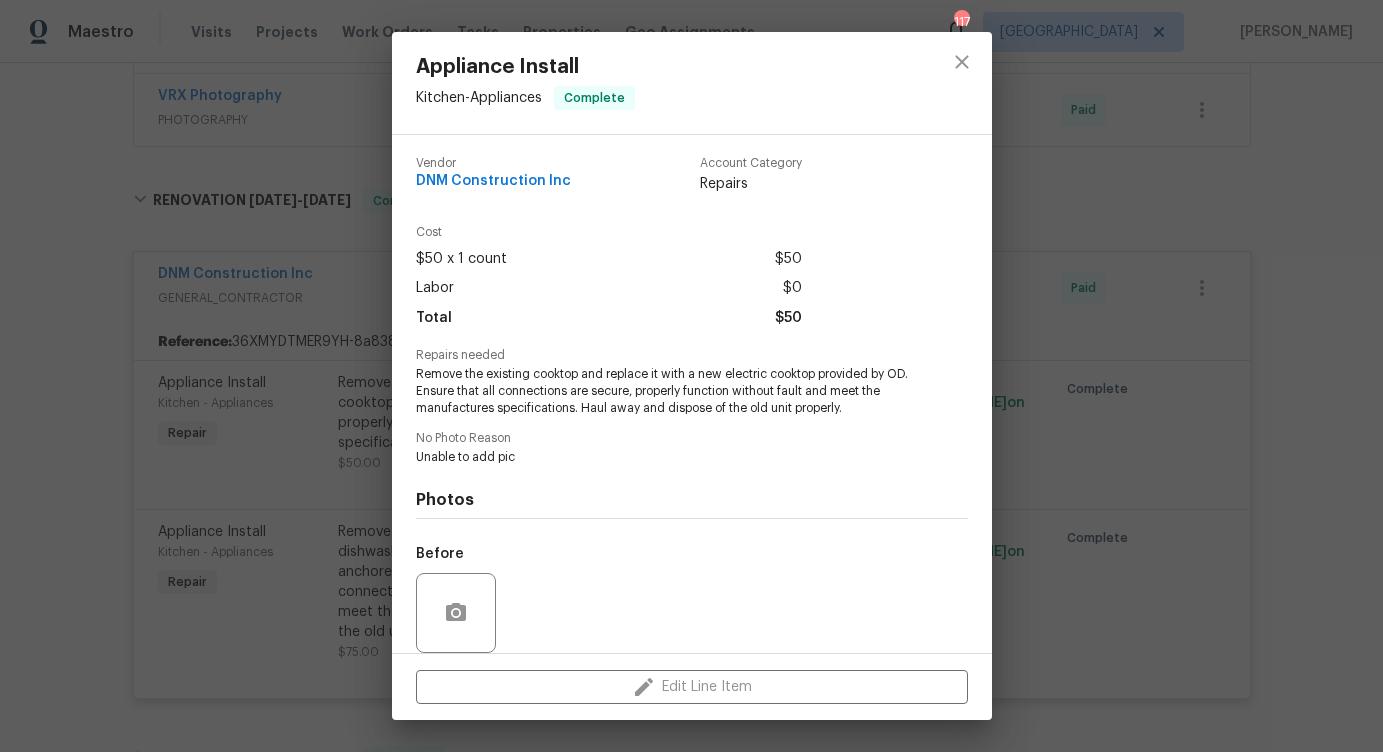 scroll, scrollTop: 0, scrollLeft: 0, axis: both 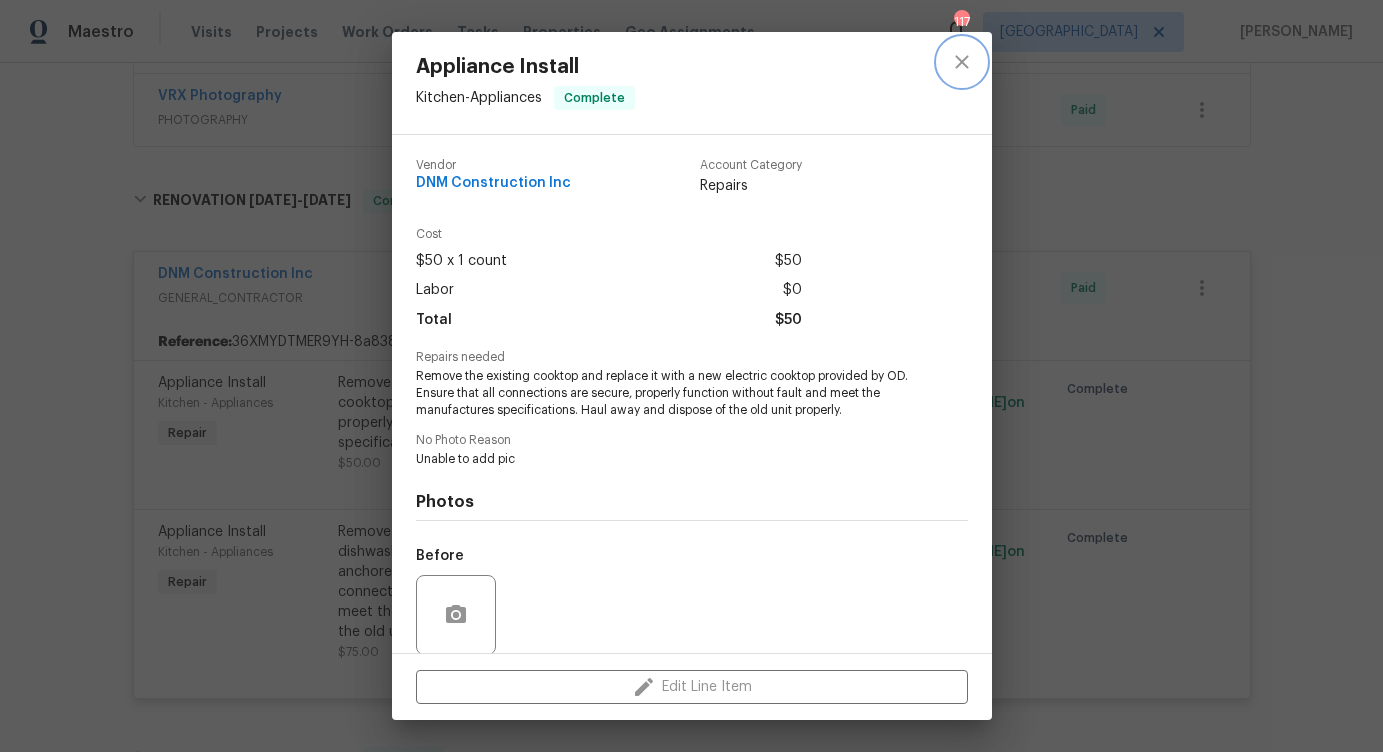 click 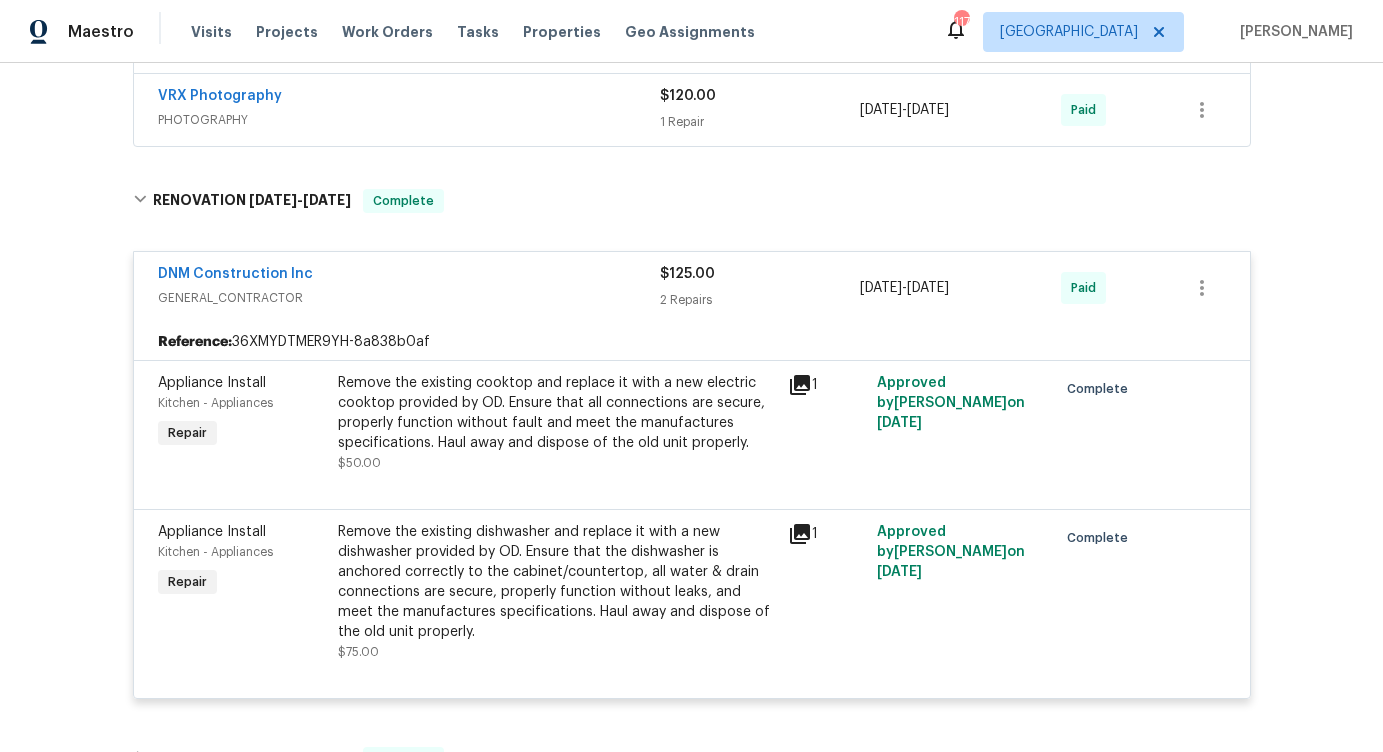 click on "Remove the existing dishwasher and replace it with a new dishwasher provided by OD. Ensure that the dishwasher is anchored correctly to the cabinet/countertop, all water & drain connections are secure, properly function without leaks, and meet the manufactures specifications. Haul away and dispose of the old unit properly." at bounding box center [557, 582] 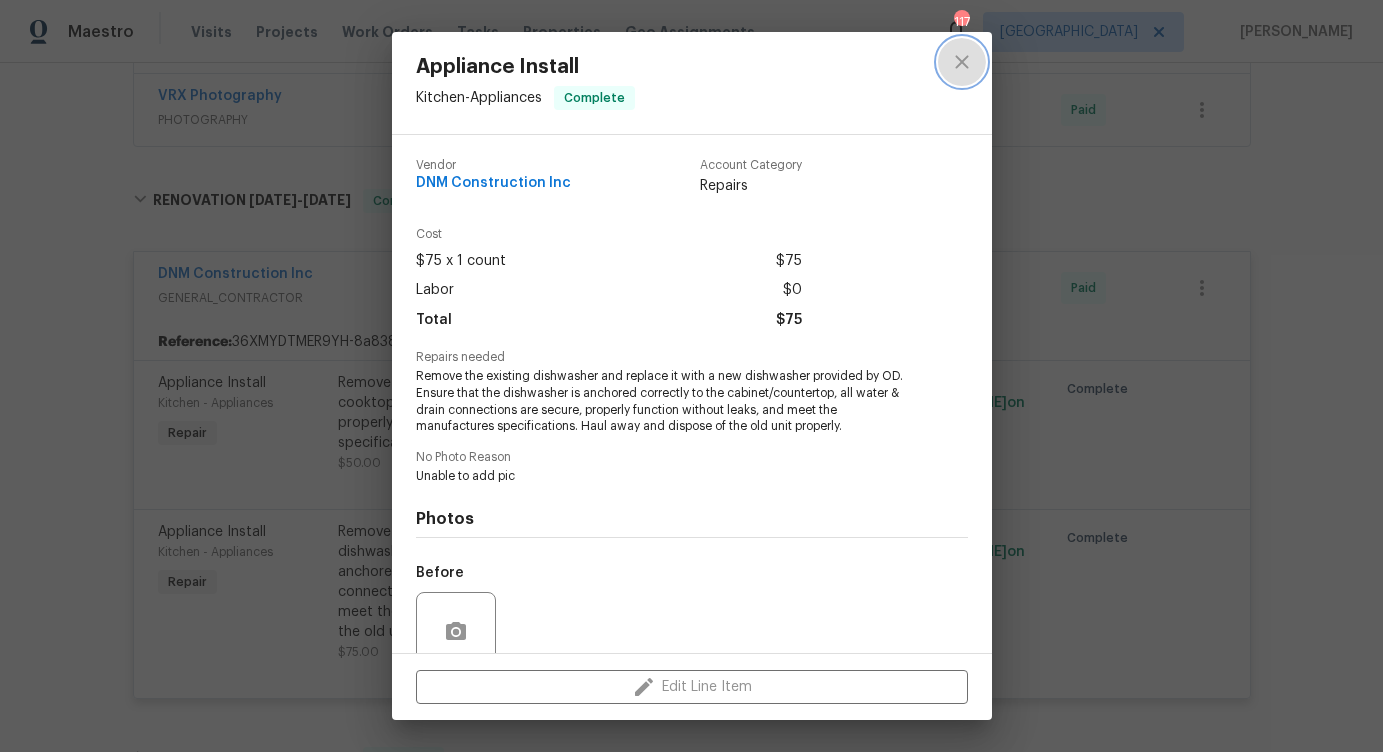 click 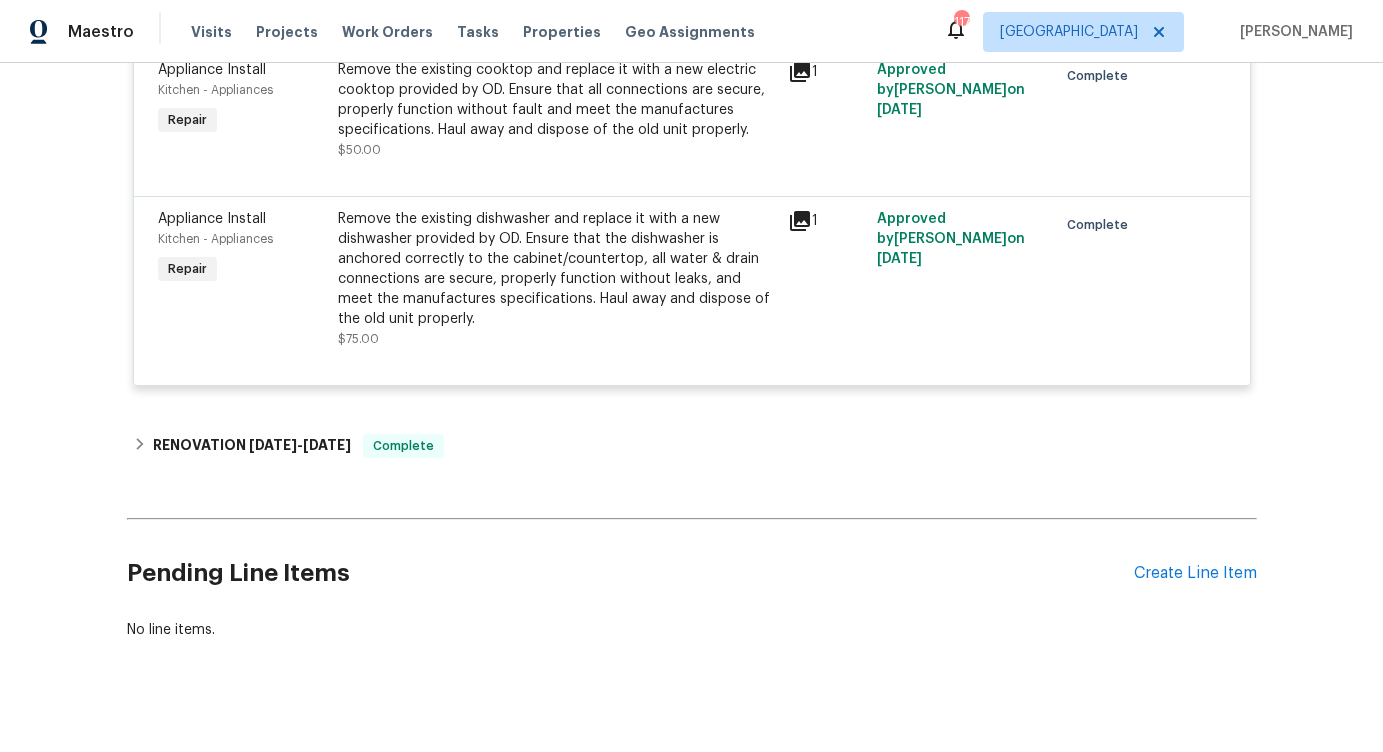 scroll, scrollTop: 893, scrollLeft: 0, axis: vertical 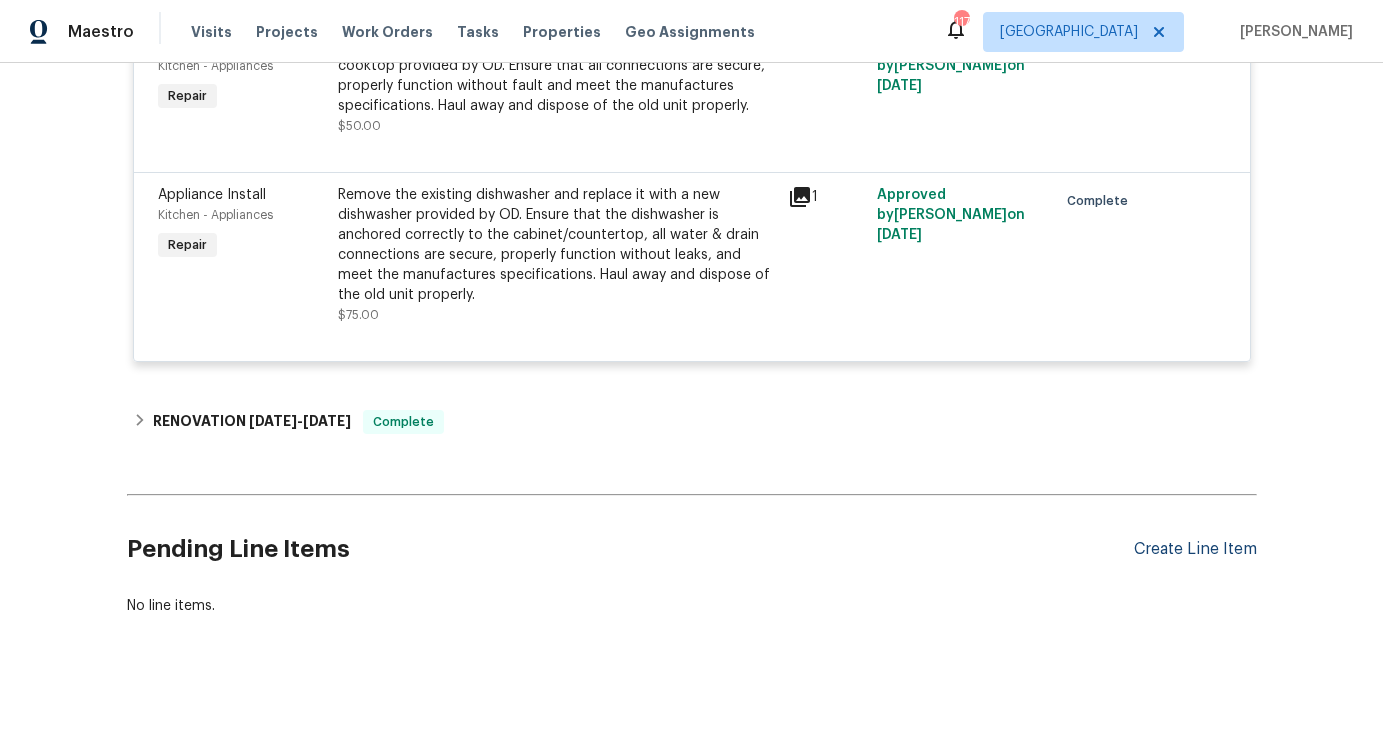 click on "Create Line Item" at bounding box center [1195, 549] 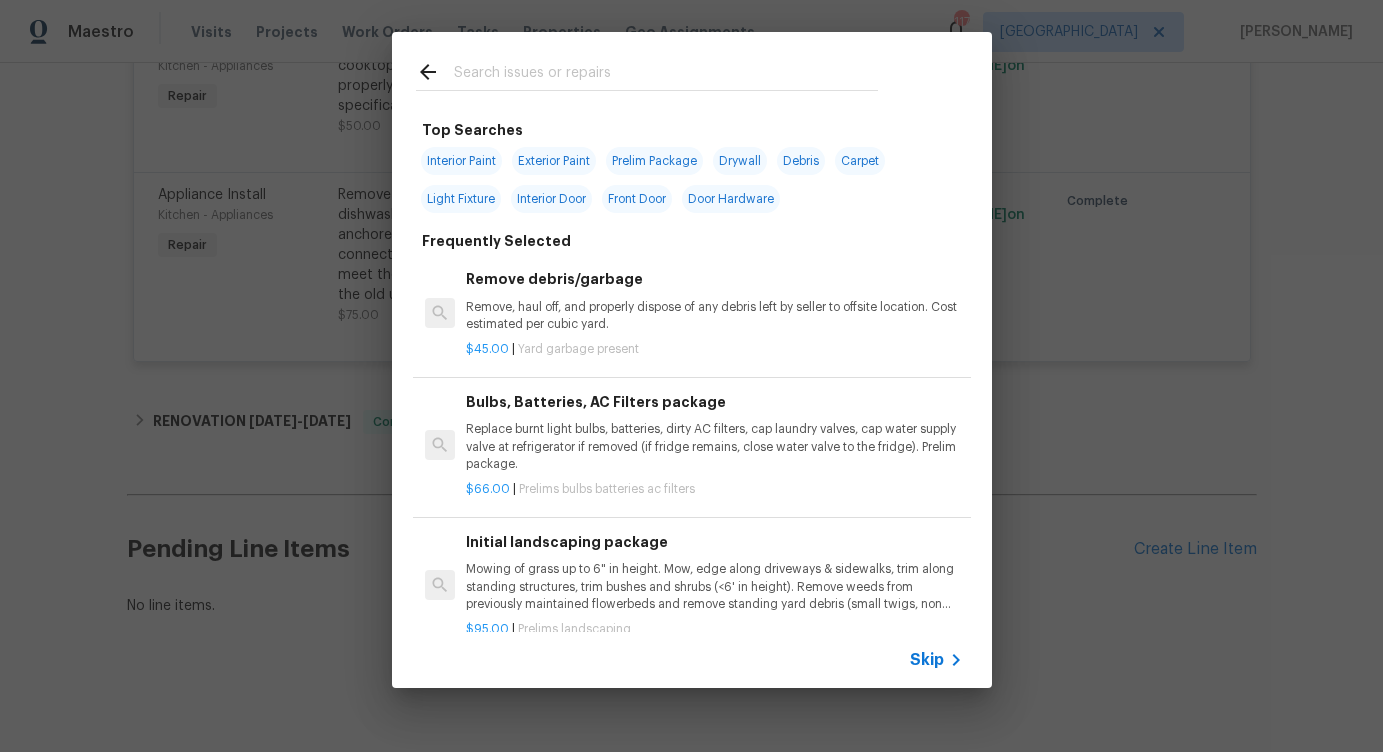 click at bounding box center [666, 75] 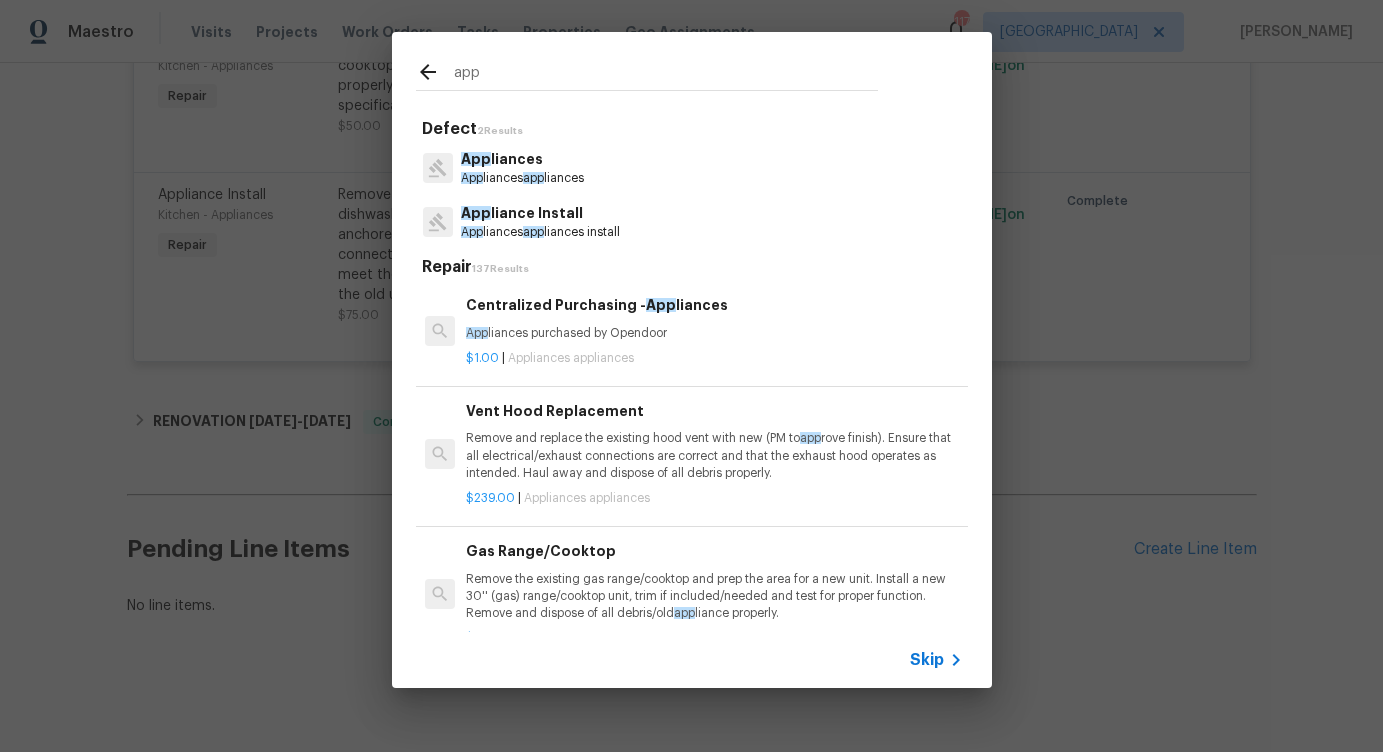 type on "app" 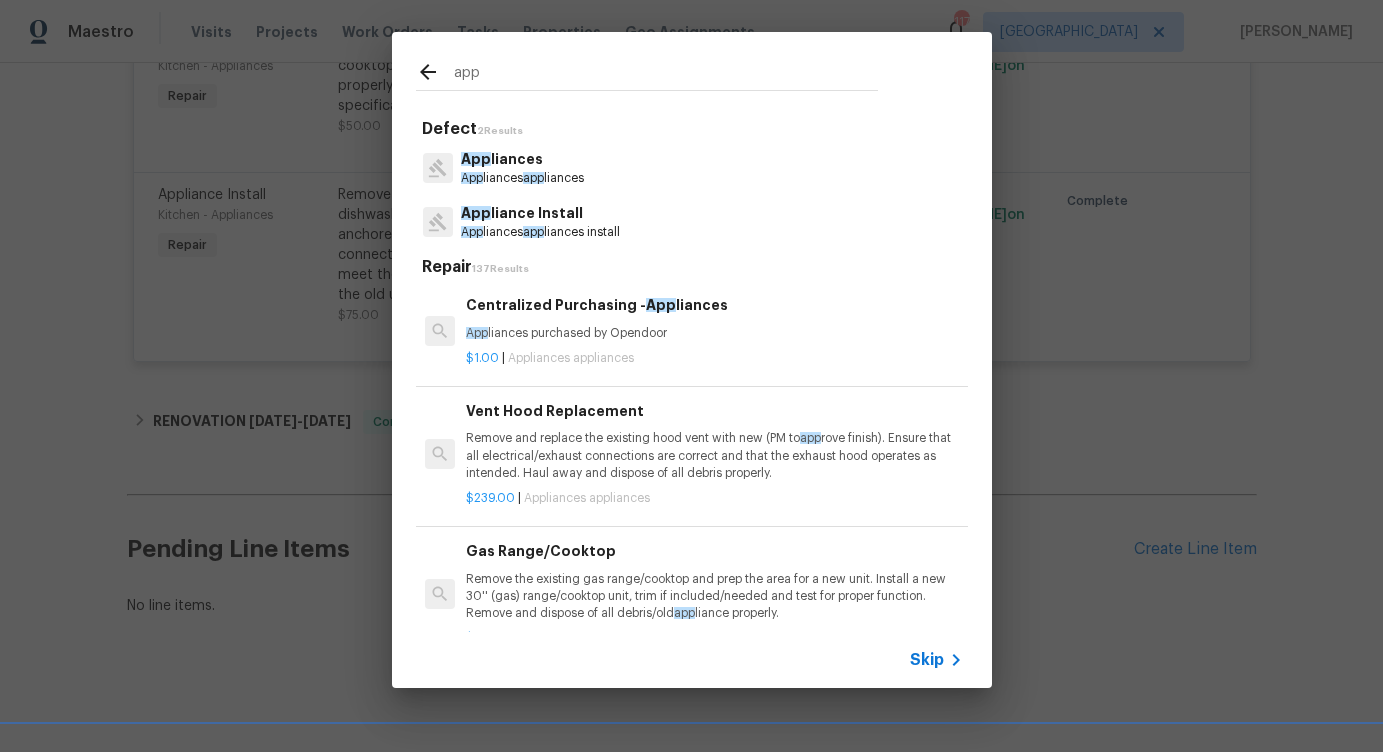 click on "App" at bounding box center [476, 213] 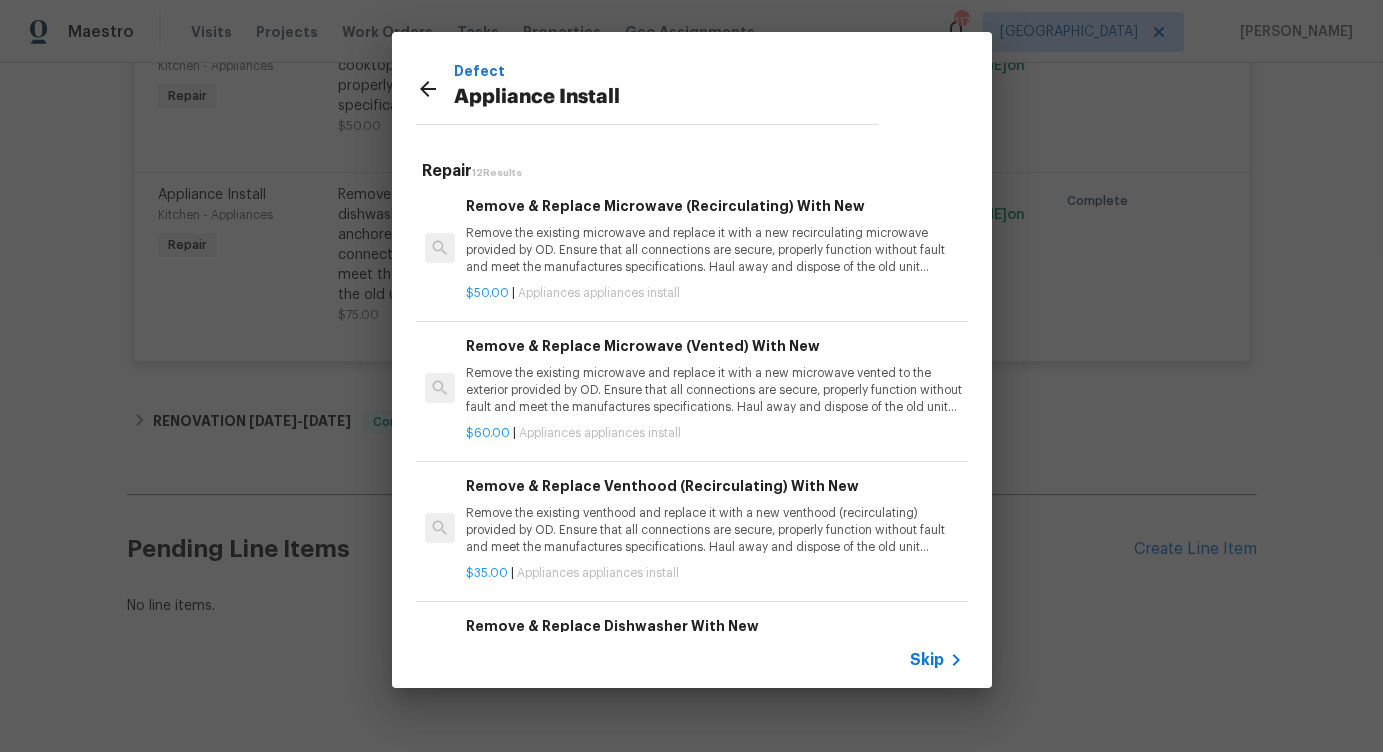 scroll, scrollTop: 8, scrollLeft: 0, axis: vertical 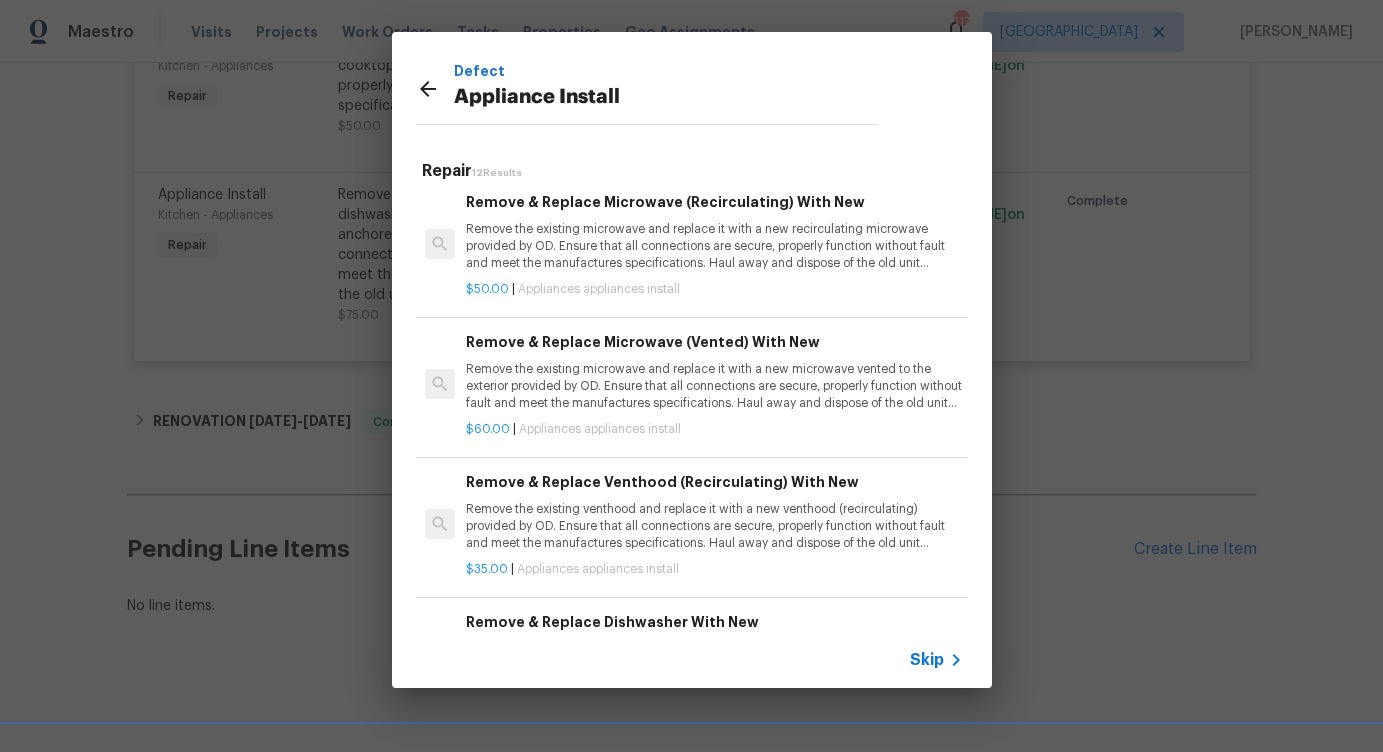 click on "Remove & Replace Microwave (Recirculating) With New" at bounding box center [714, 202] 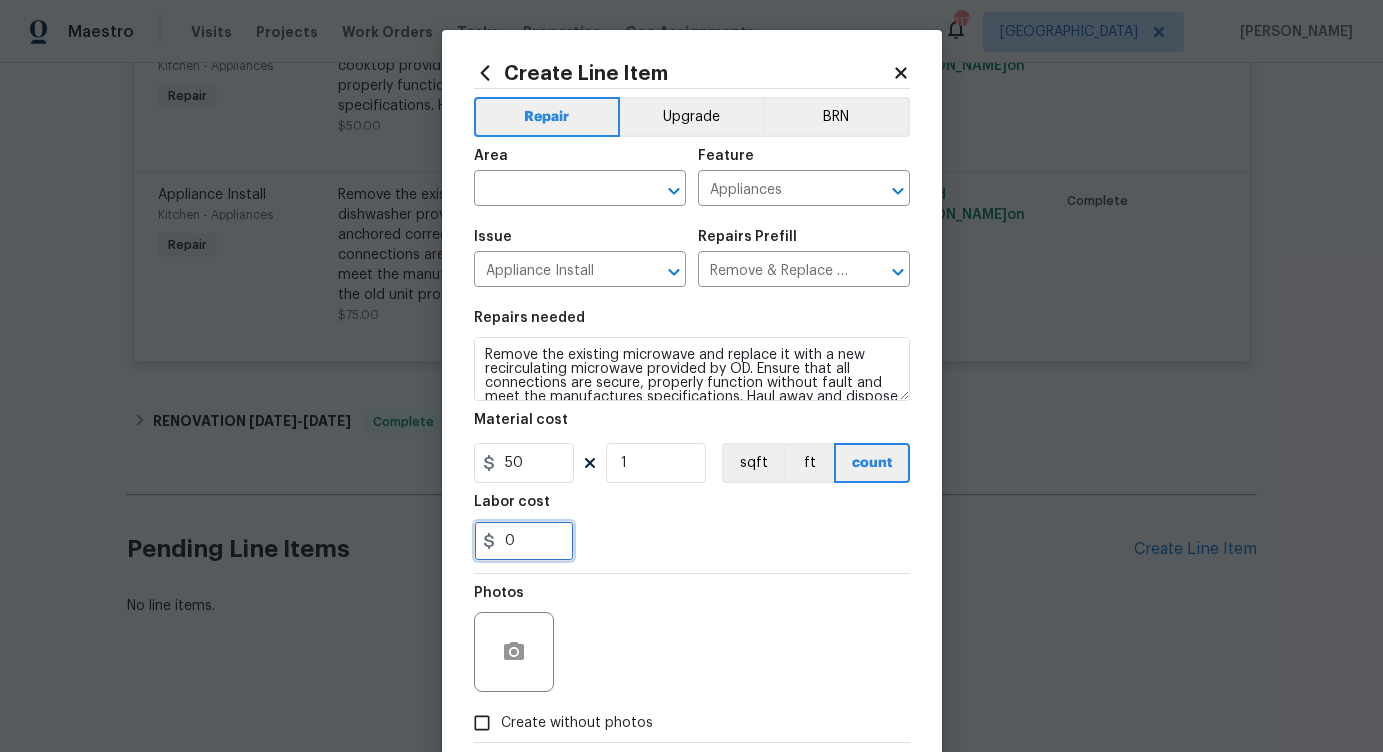 drag, startPoint x: 535, startPoint y: 543, endPoint x: 500, endPoint y: 541, distance: 35.057095 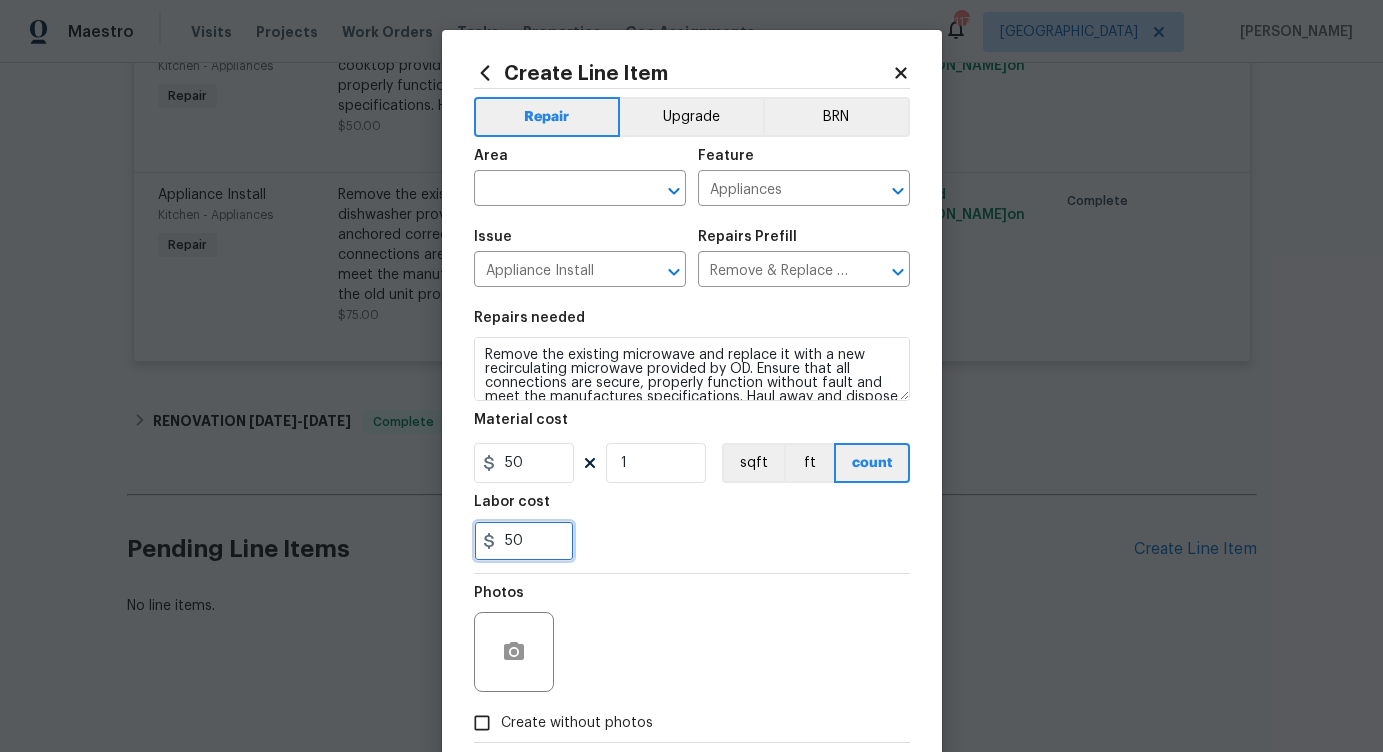 type on "50" 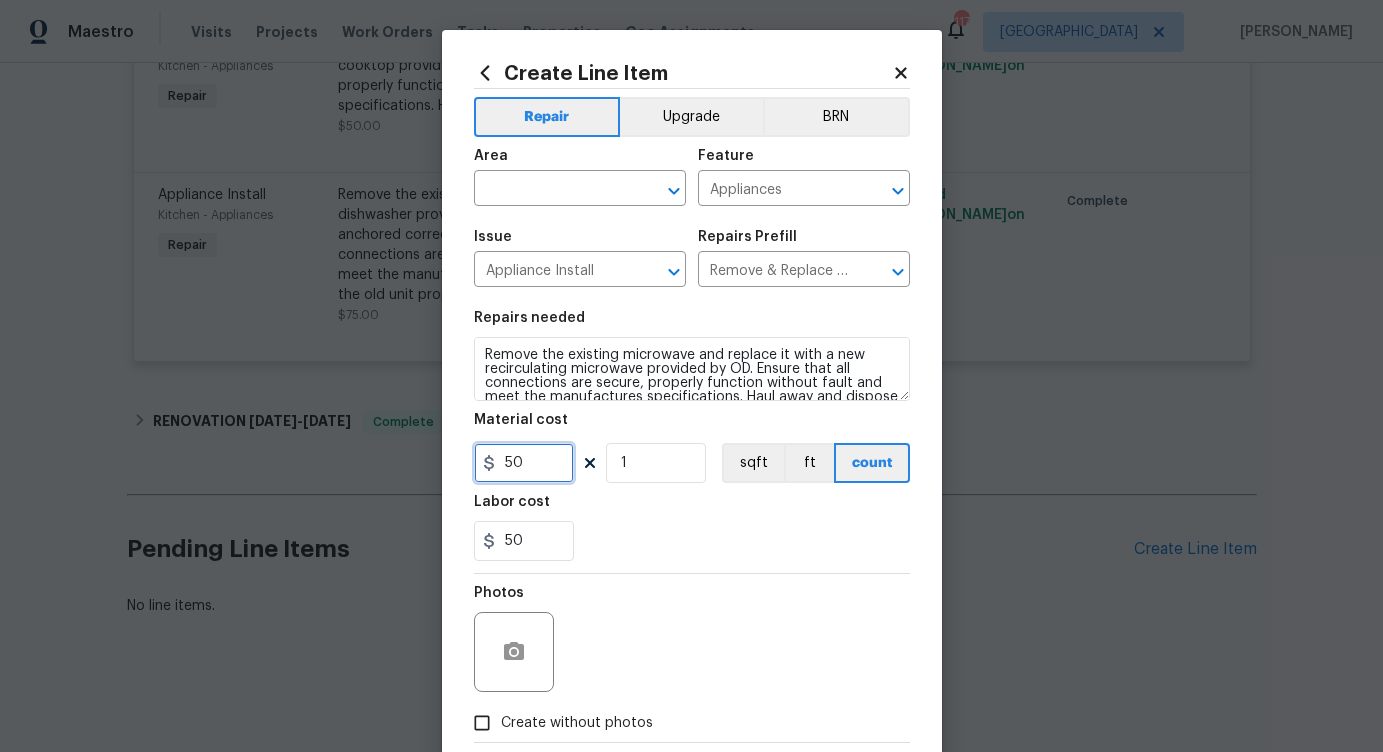 drag, startPoint x: 534, startPoint y: 461, endPoint x: 479, endPoint y: 461, distance: 55 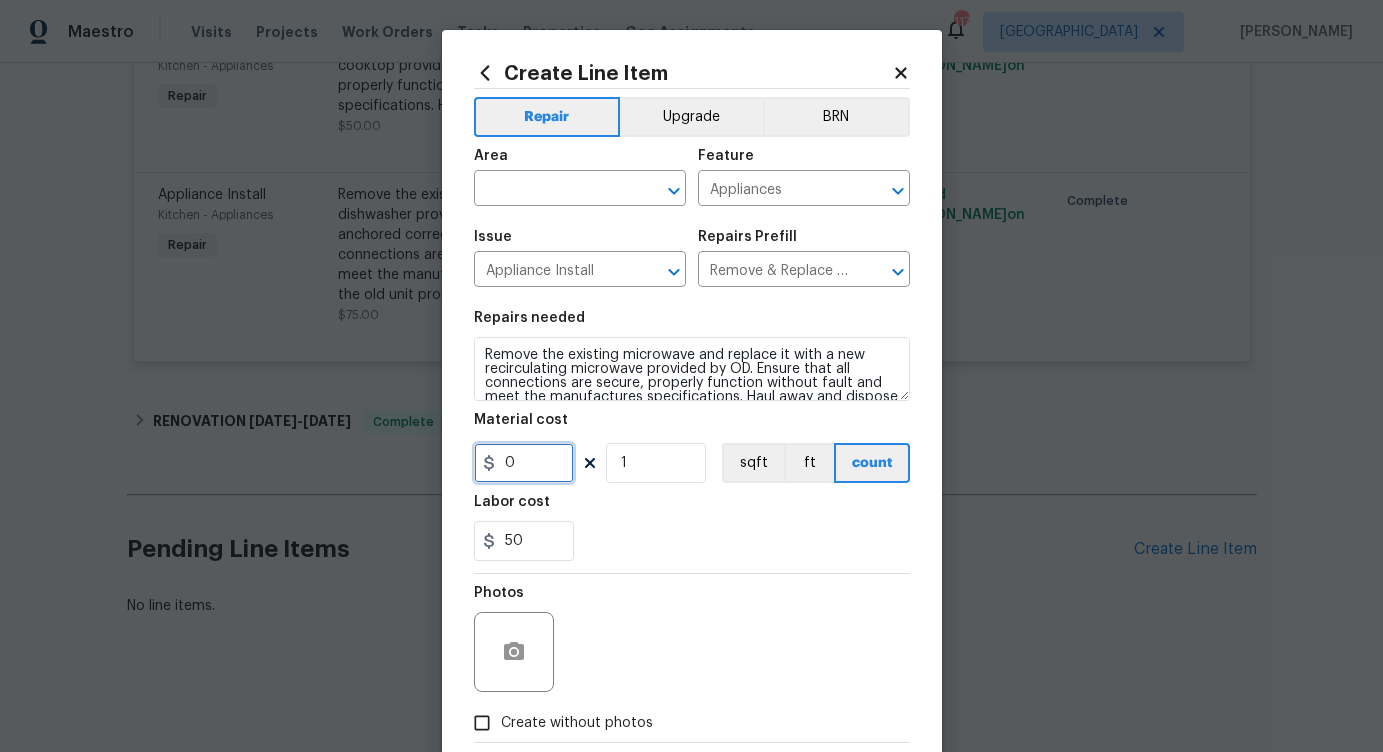type on "0" 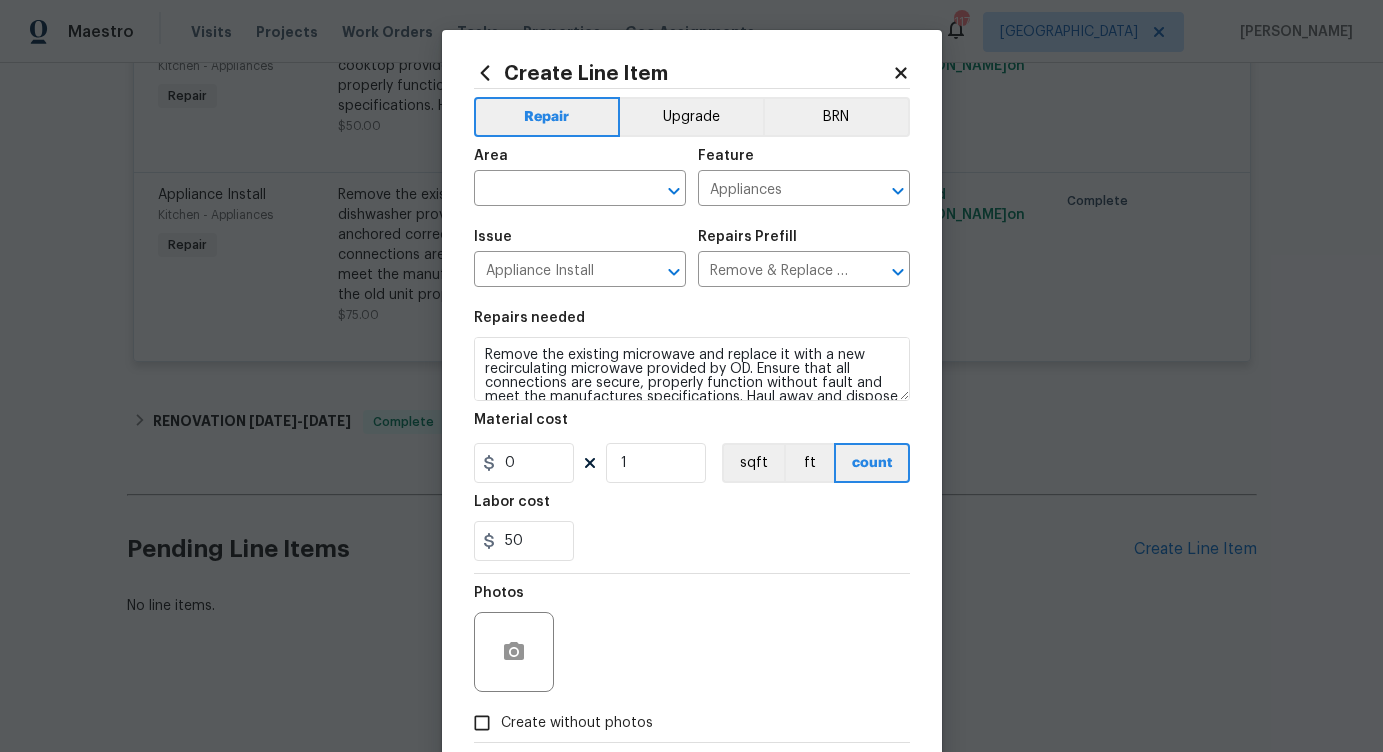 click on "50" at bounding box center (692, 541) 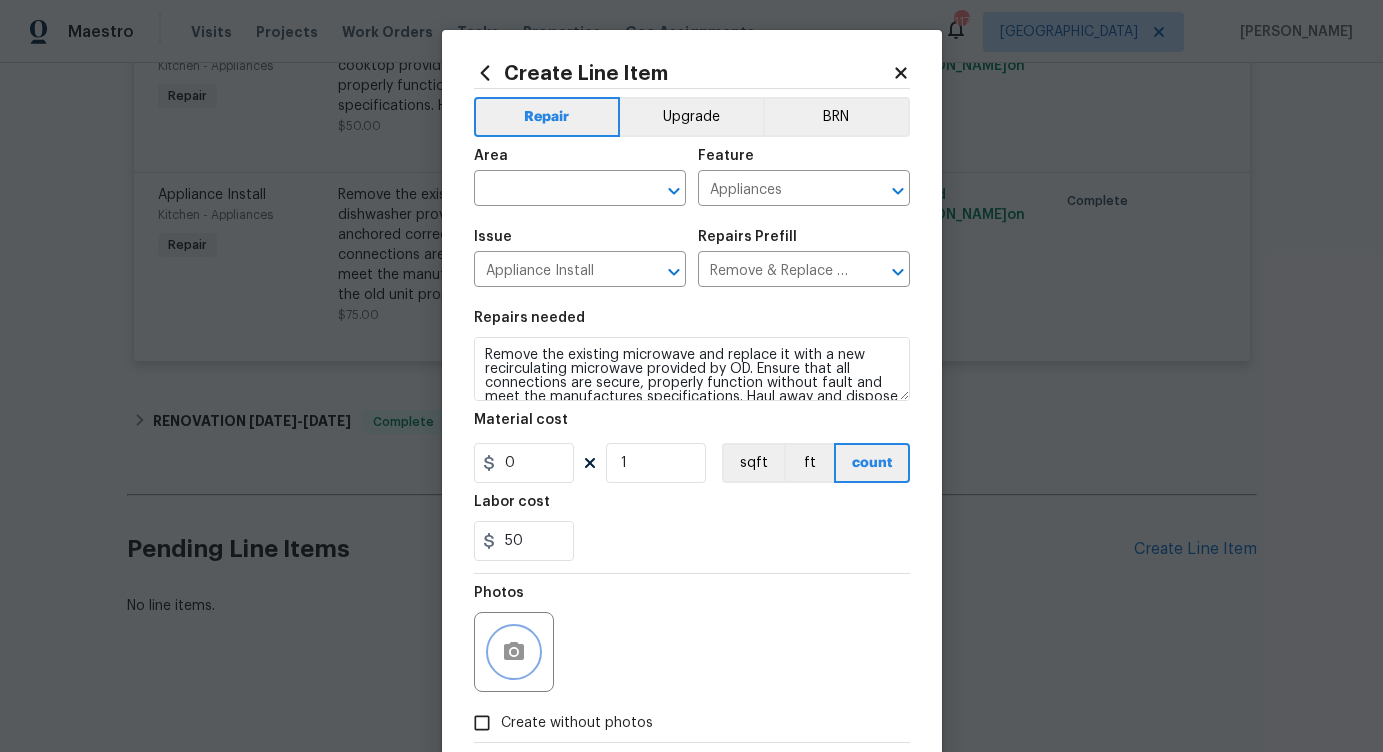 click at bounding box center [514, 652] 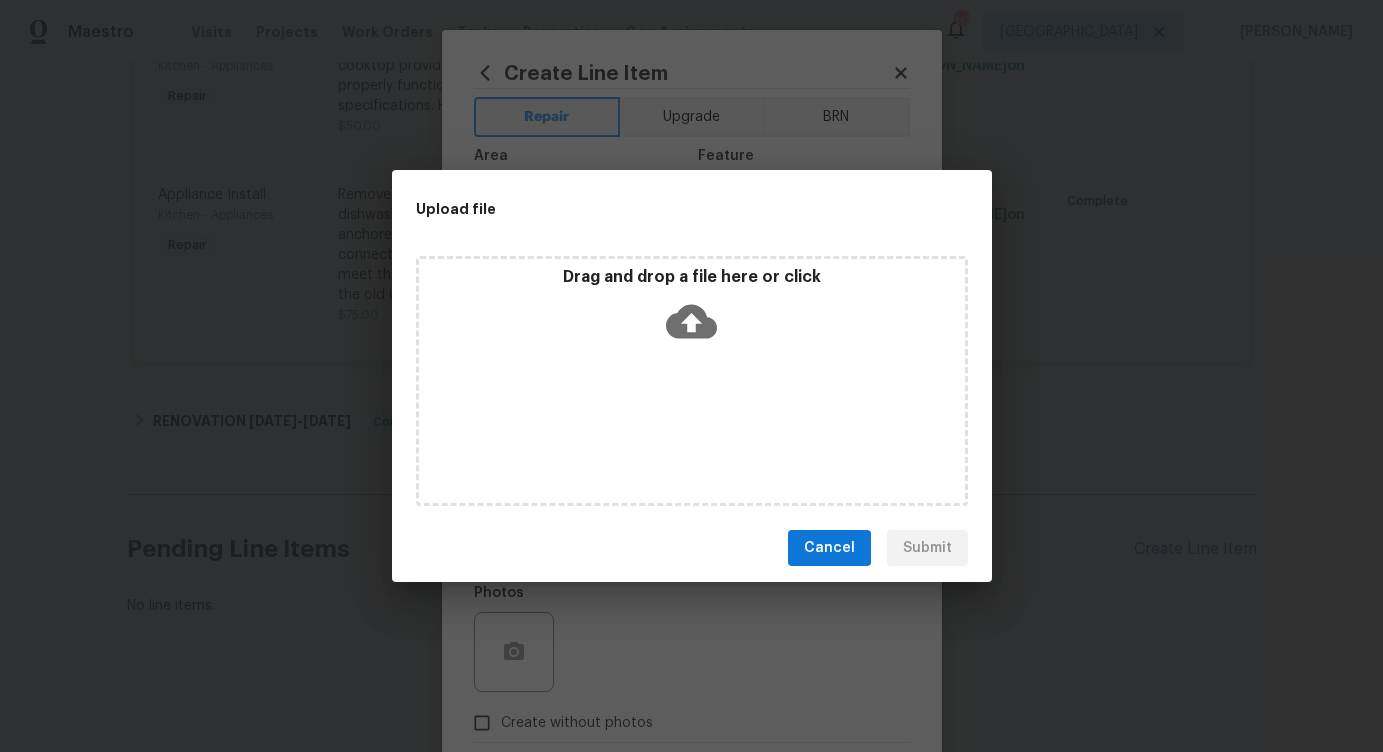 click on "Cancel" at bounding box center (829, 548) 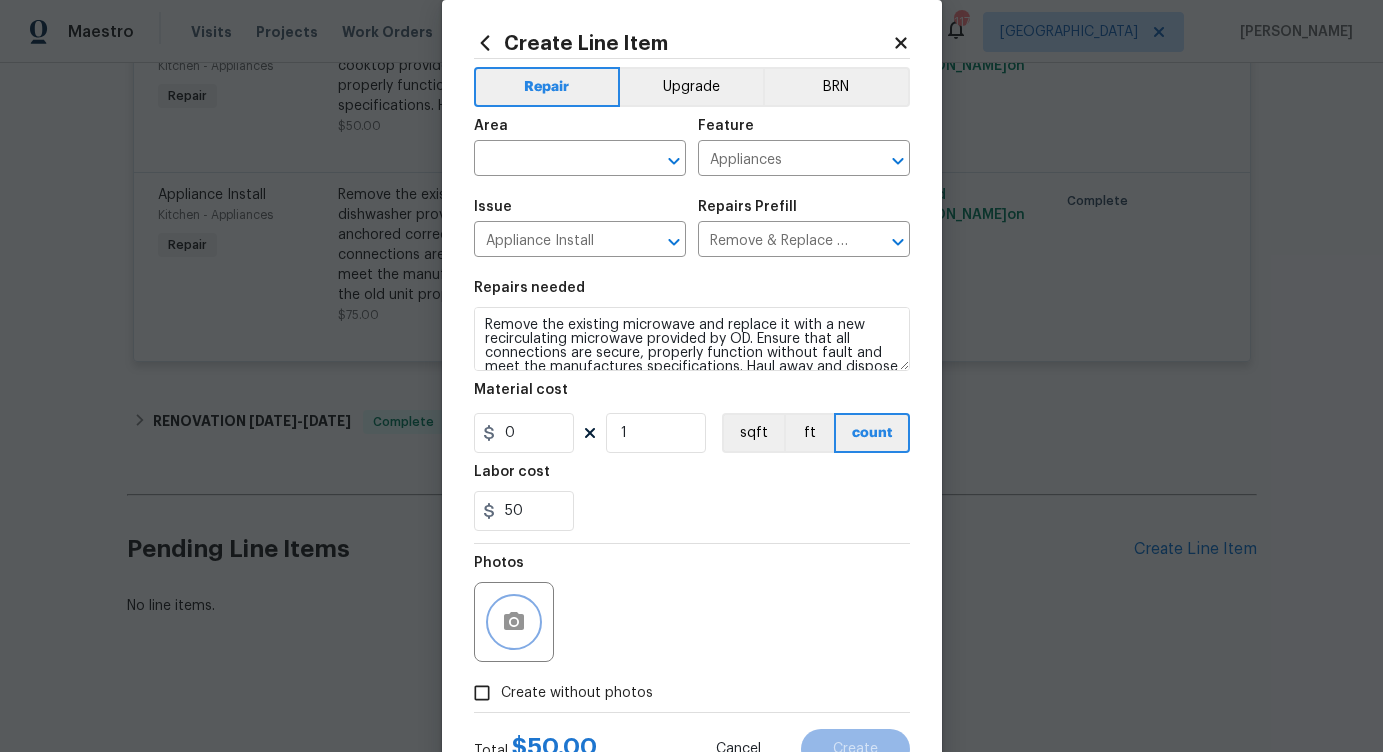 scroll, scrollTop: 34, scrollLeft: 0, axis: vertical 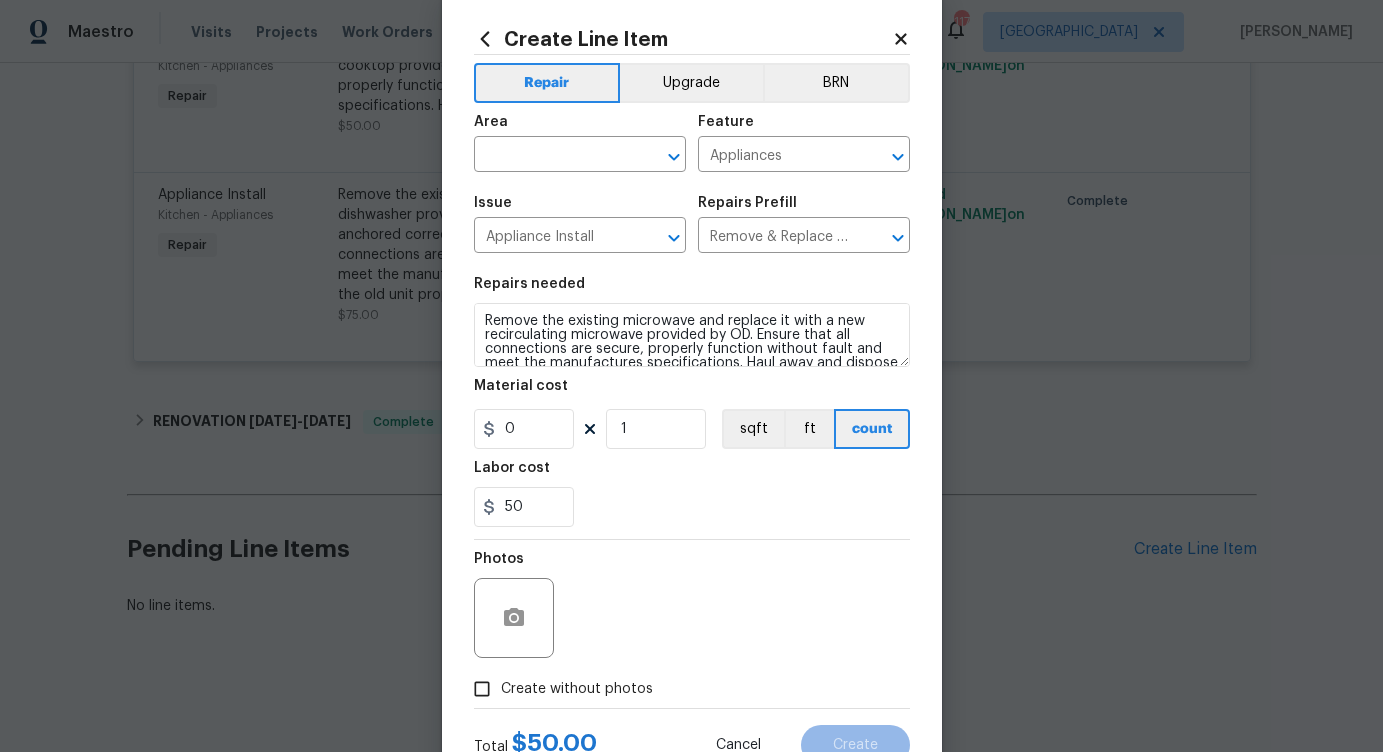 click on "Create without photos" at bounding box center [482, 689] 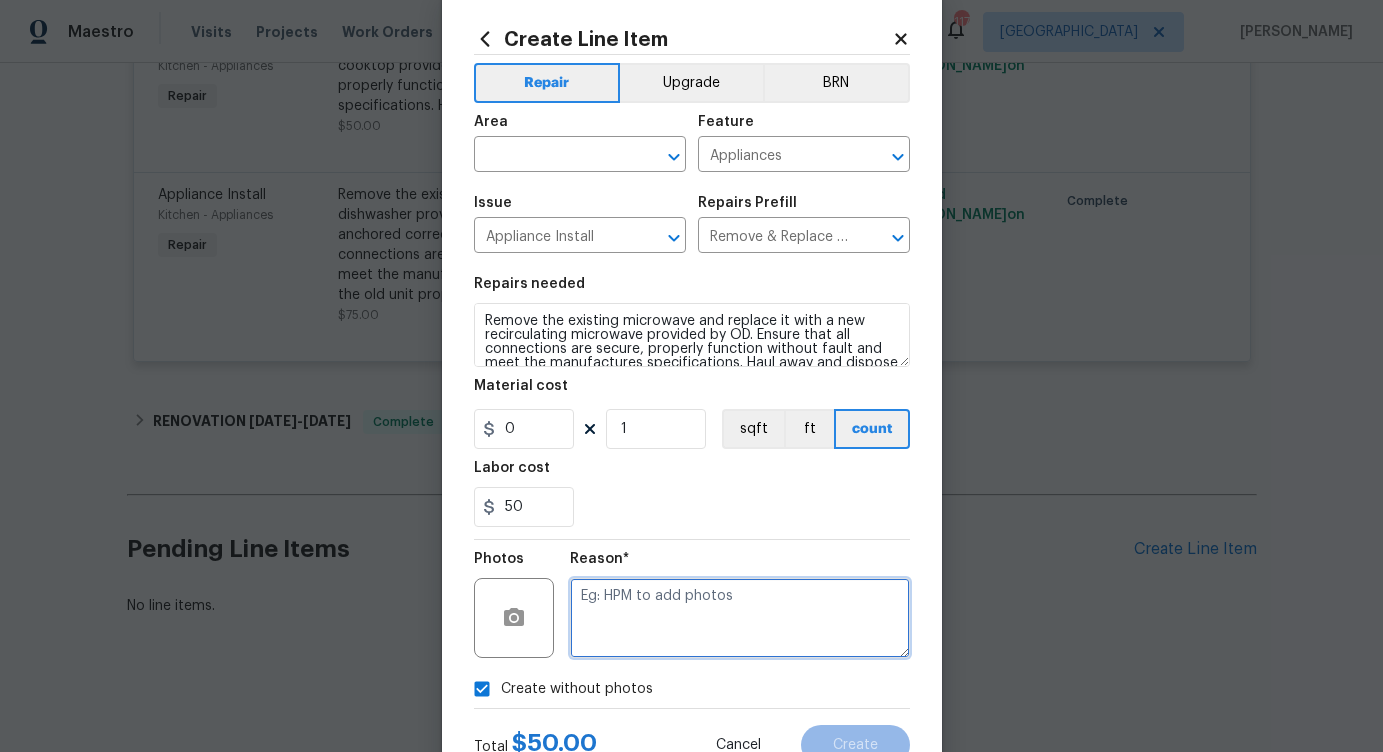 click at bounding box center [740, 618] 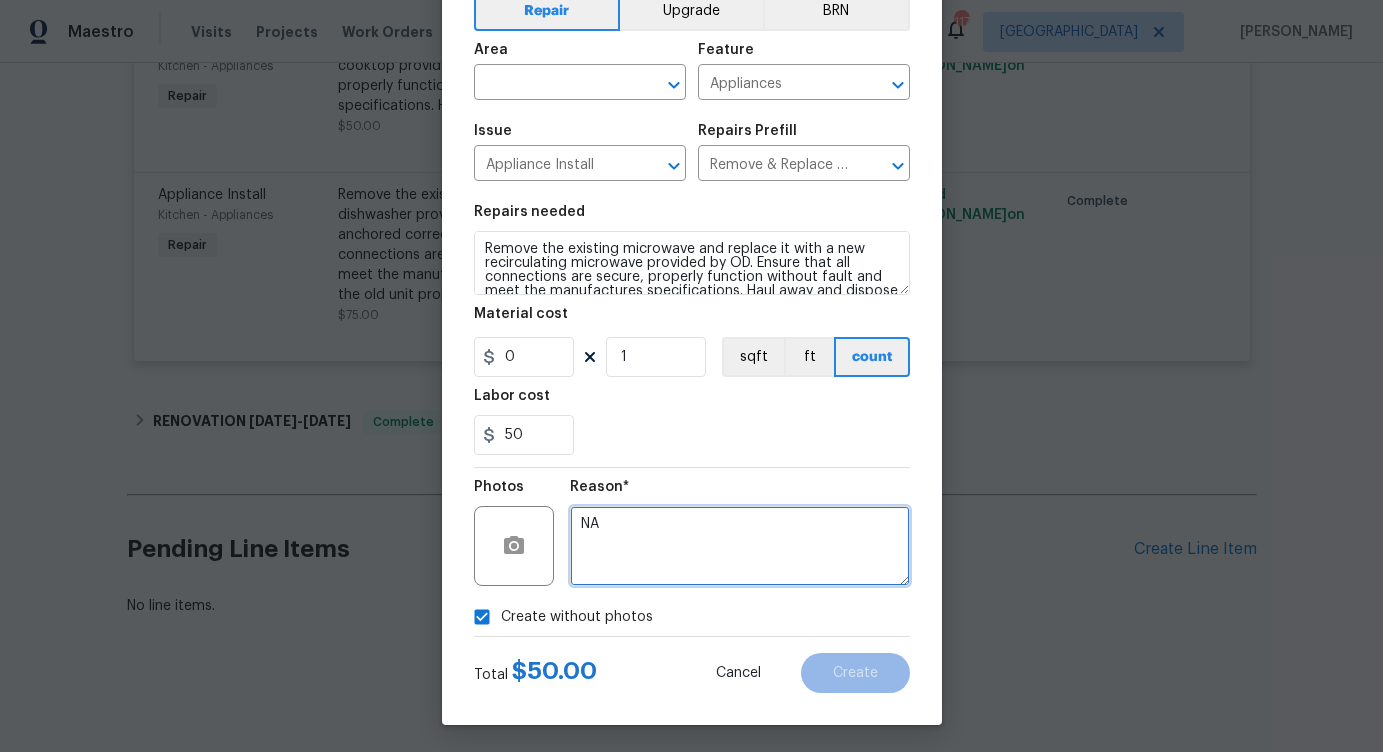 scroll, scrollTop: 109, scrollLeft: 0, axis: vertical 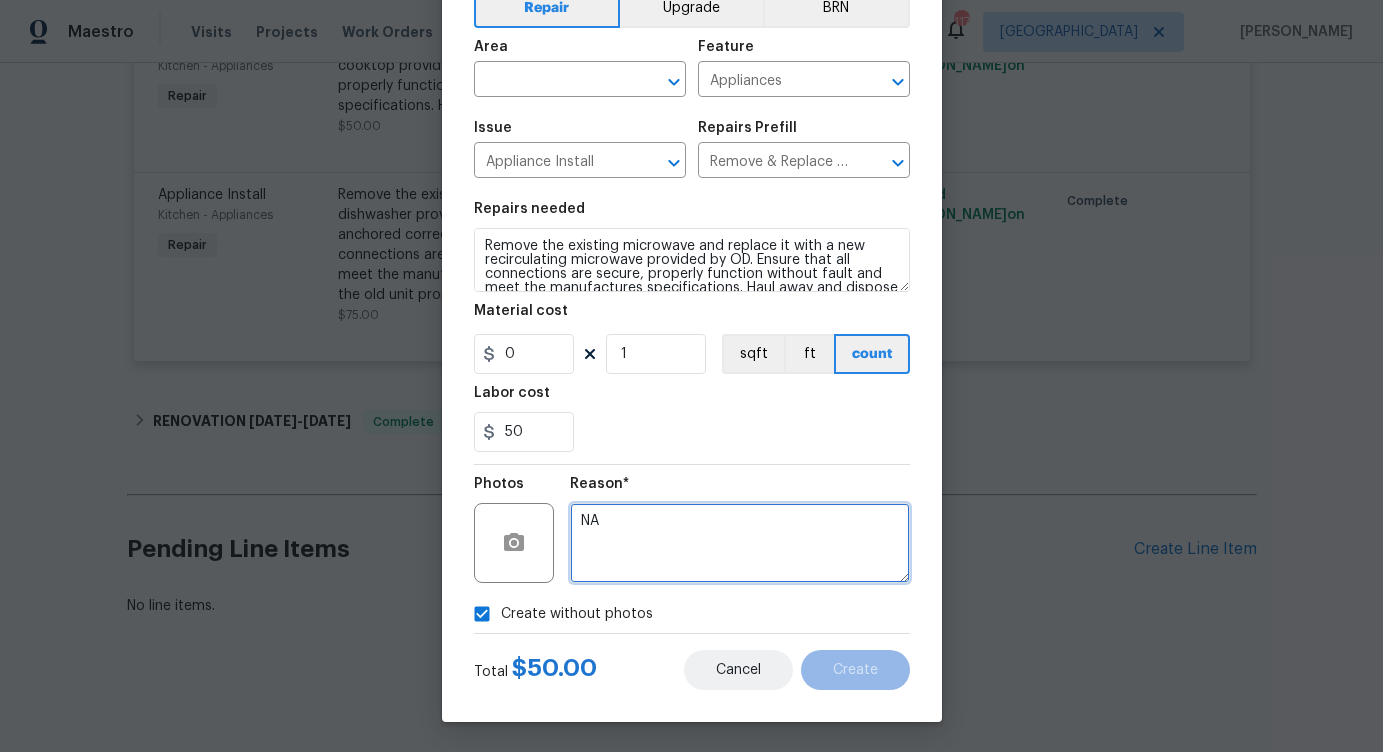 type on "NA" 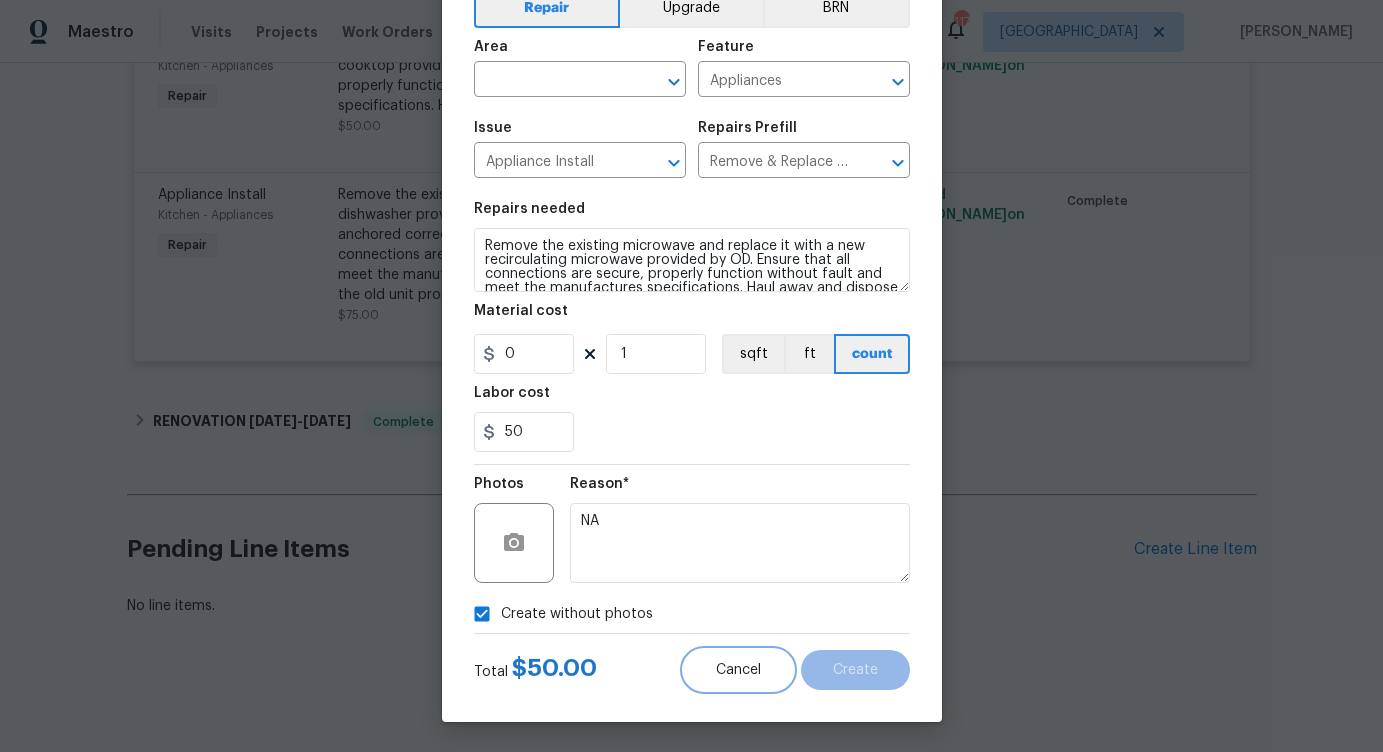click on "Create Line Item Repair Upgrade BRN Area ​ Feature Appliances ​ Issue Appliance Install ​ Repairs Prefill Remove & Replace Microwave (Recirculating) With New $50.00 ​ Repairs needed Remove the existing microwave and replace it with a new recirculating microwave provided by OD. Ensure that all  connections are secure, properly function without fault and meet the manufactures specifications. Haul away and dispose of the old unit properly. Material cost 0 1 sqft ft count Labor cost 50 Photos Reason* NA Create without photos Total   $ 50.00 Cancel Create" at bounding box center (692, 321) 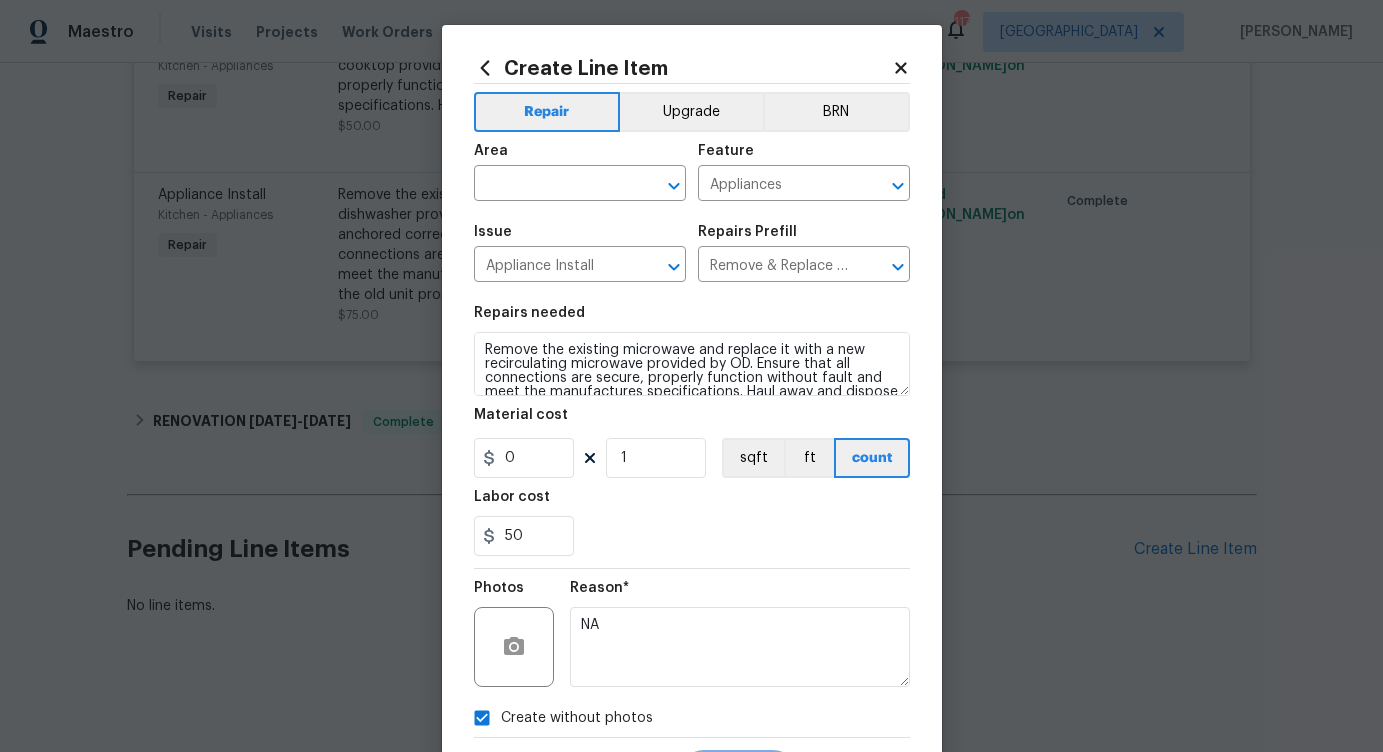 scroll, scrollTop: 0, scrollLeft: 0, axis: both 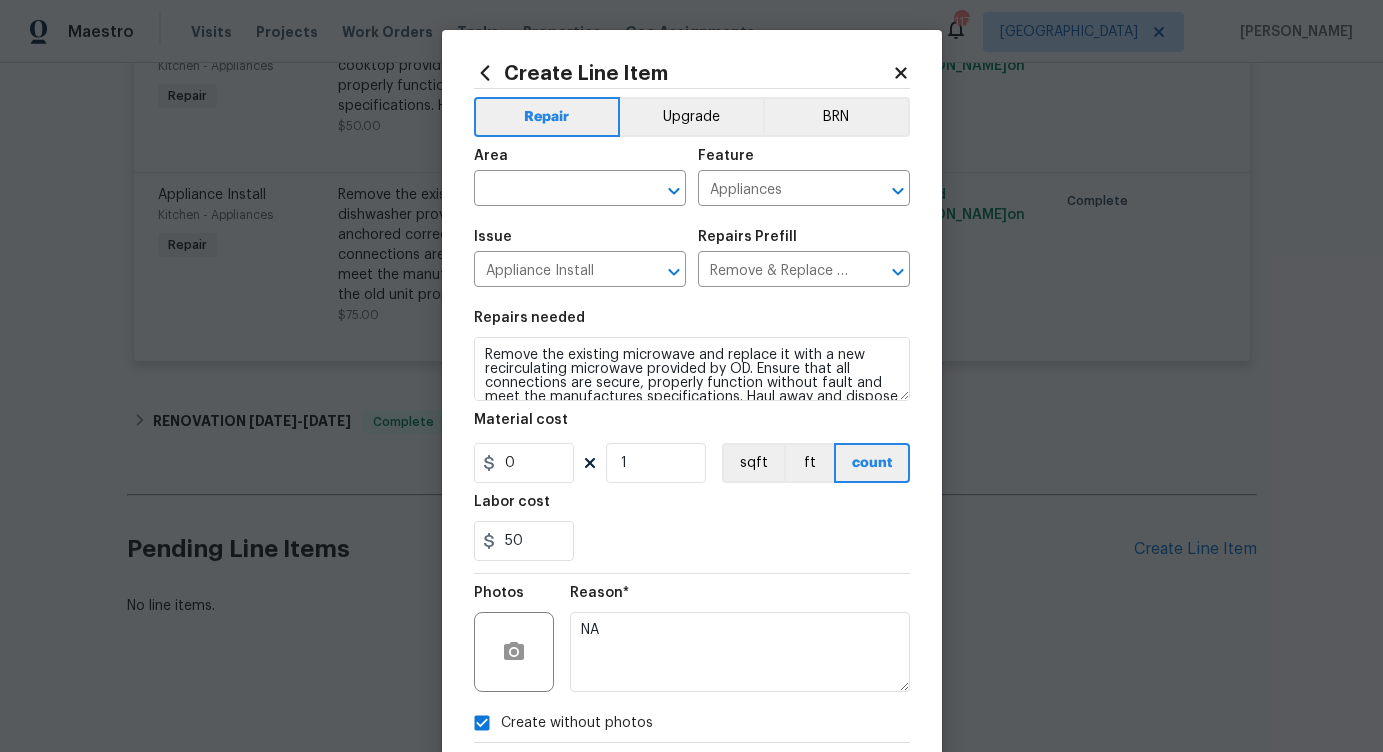 click 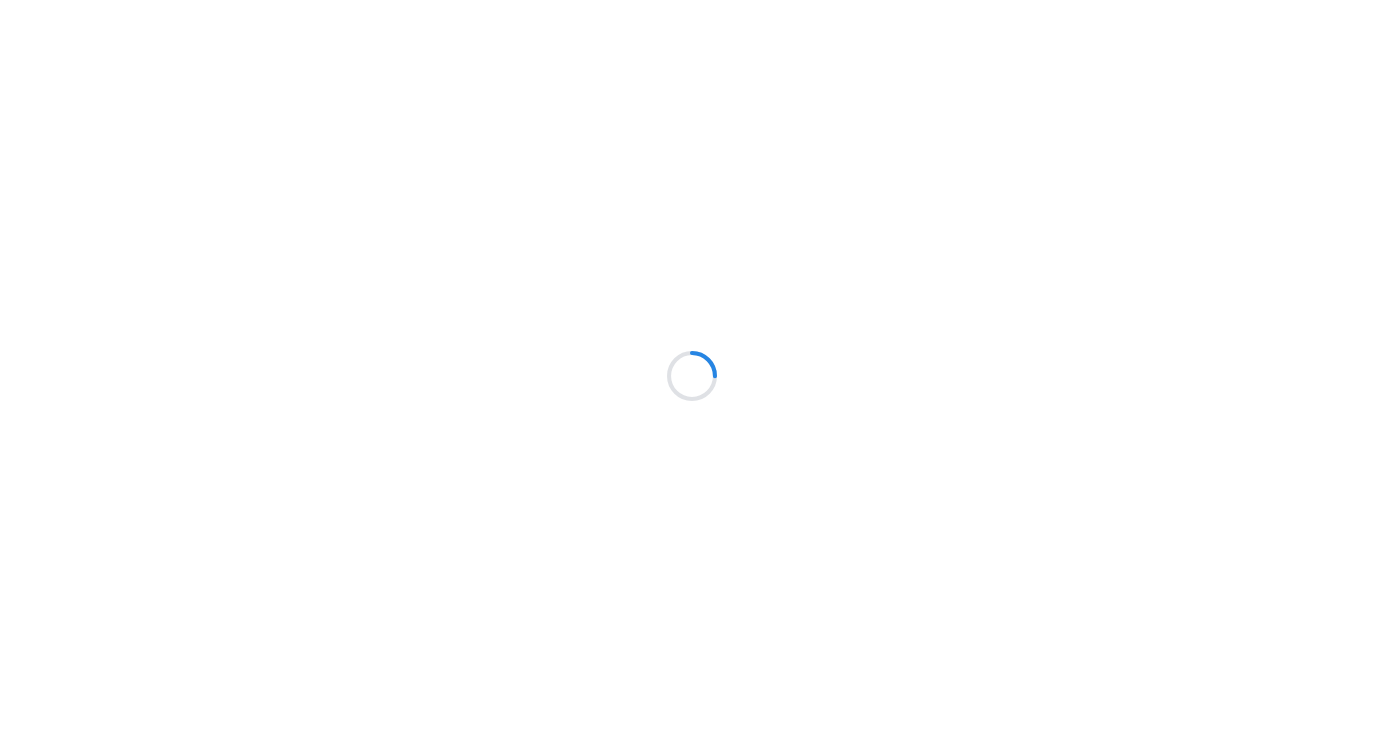 scroll, scrollTop: 0, scrollLeft: 0, axis: both 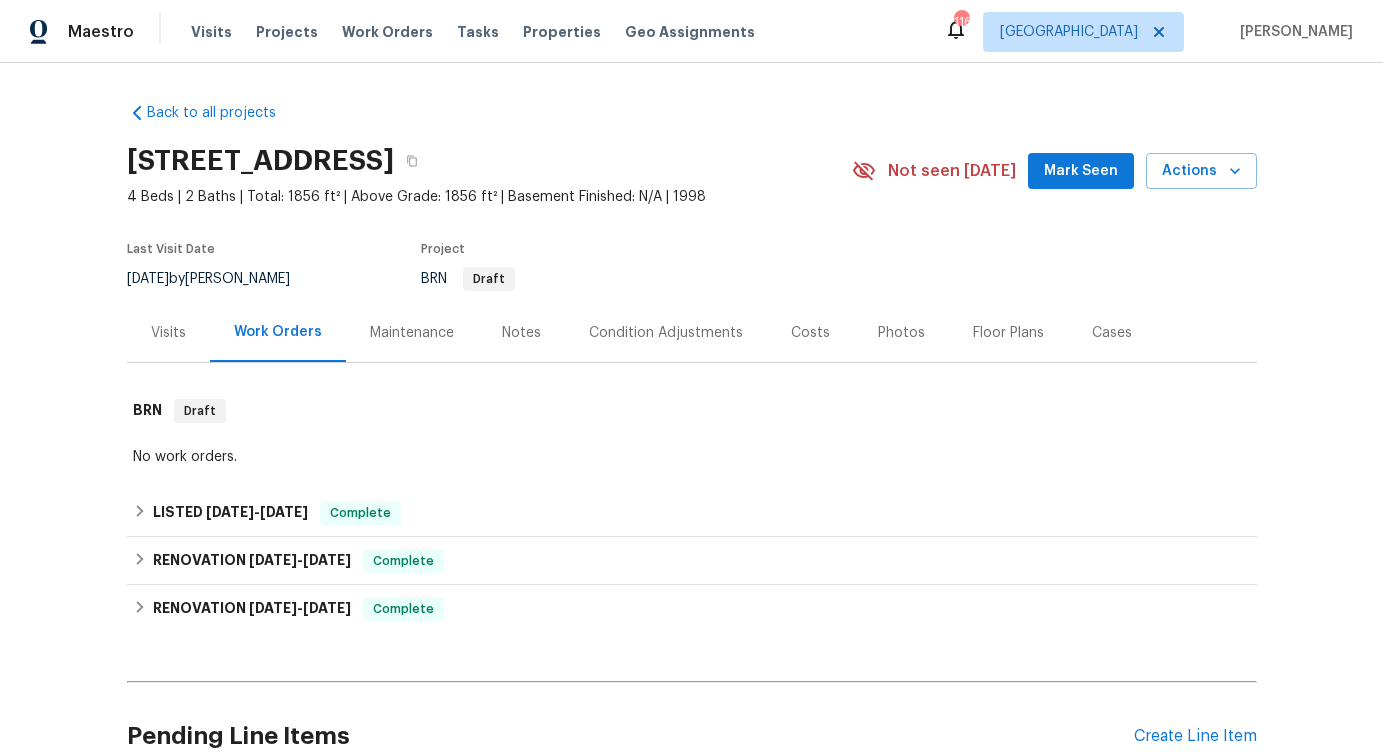click on "Costs" at bounding box center (810, 333) 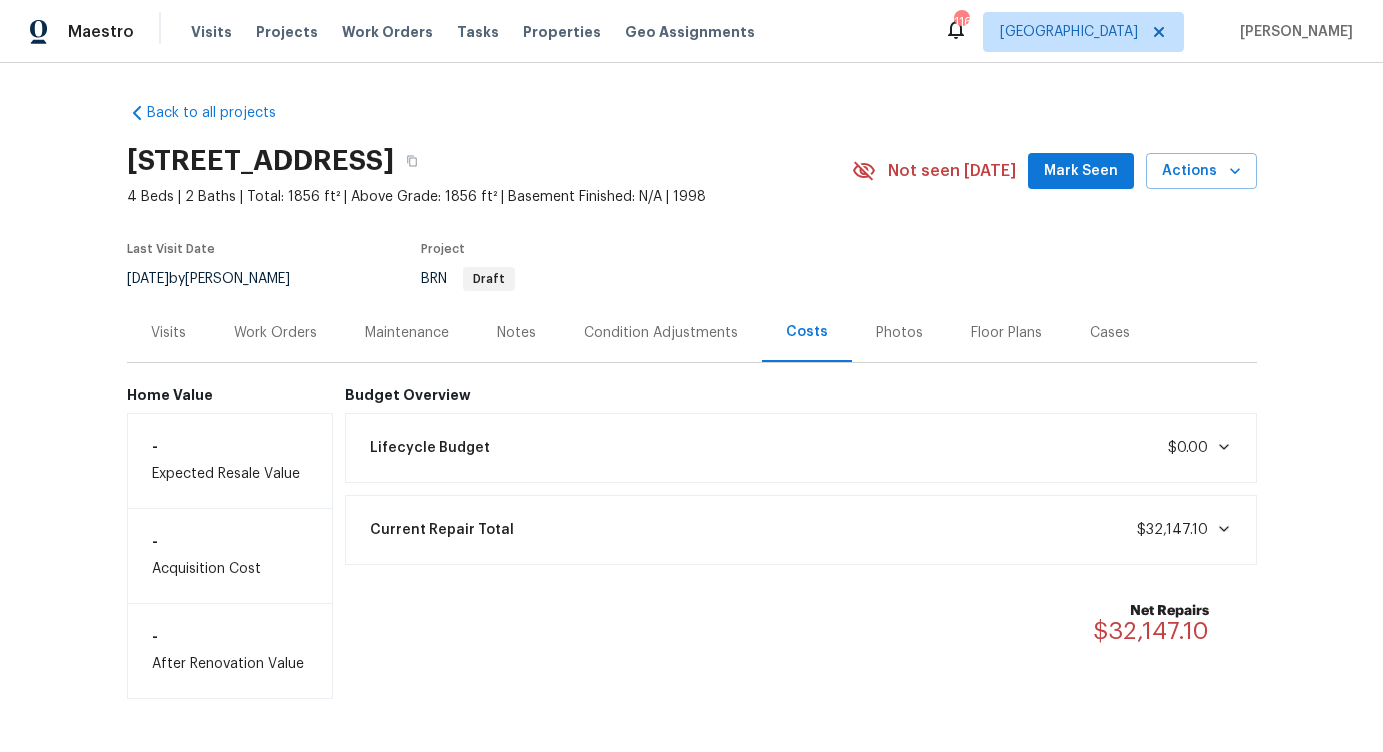 click on "Notes" at bounding box center (516, 333) 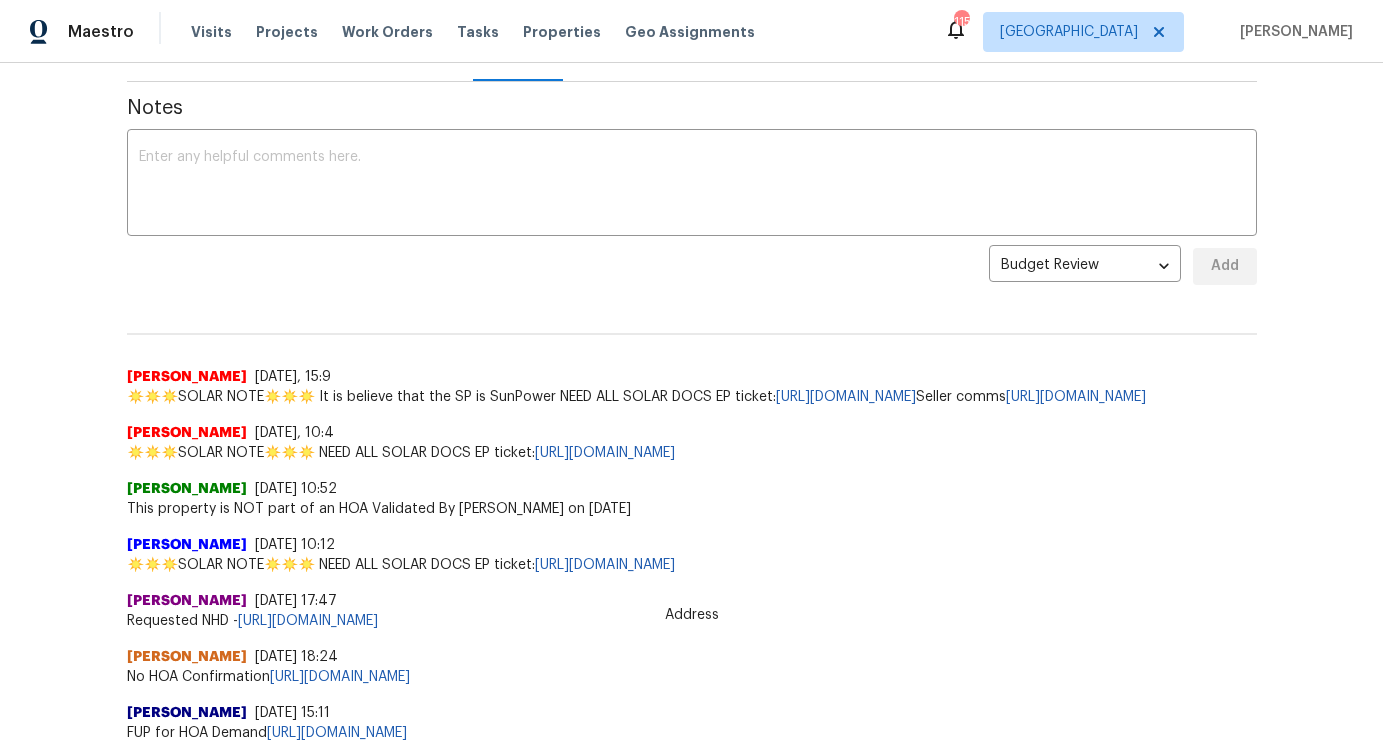 scroll, scrollTop: 0, scrollLeft: 0, axis: both 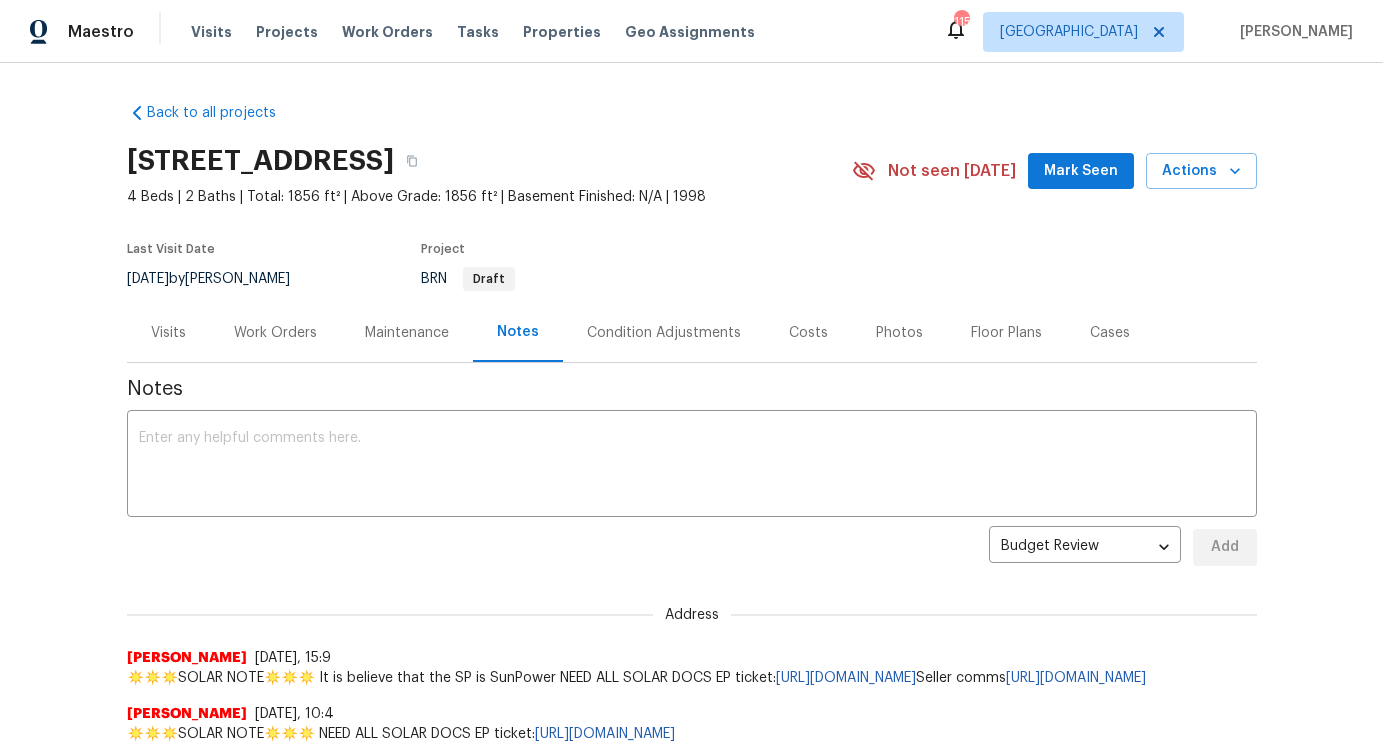 click on "Costs" at bounding box center [808, 333] 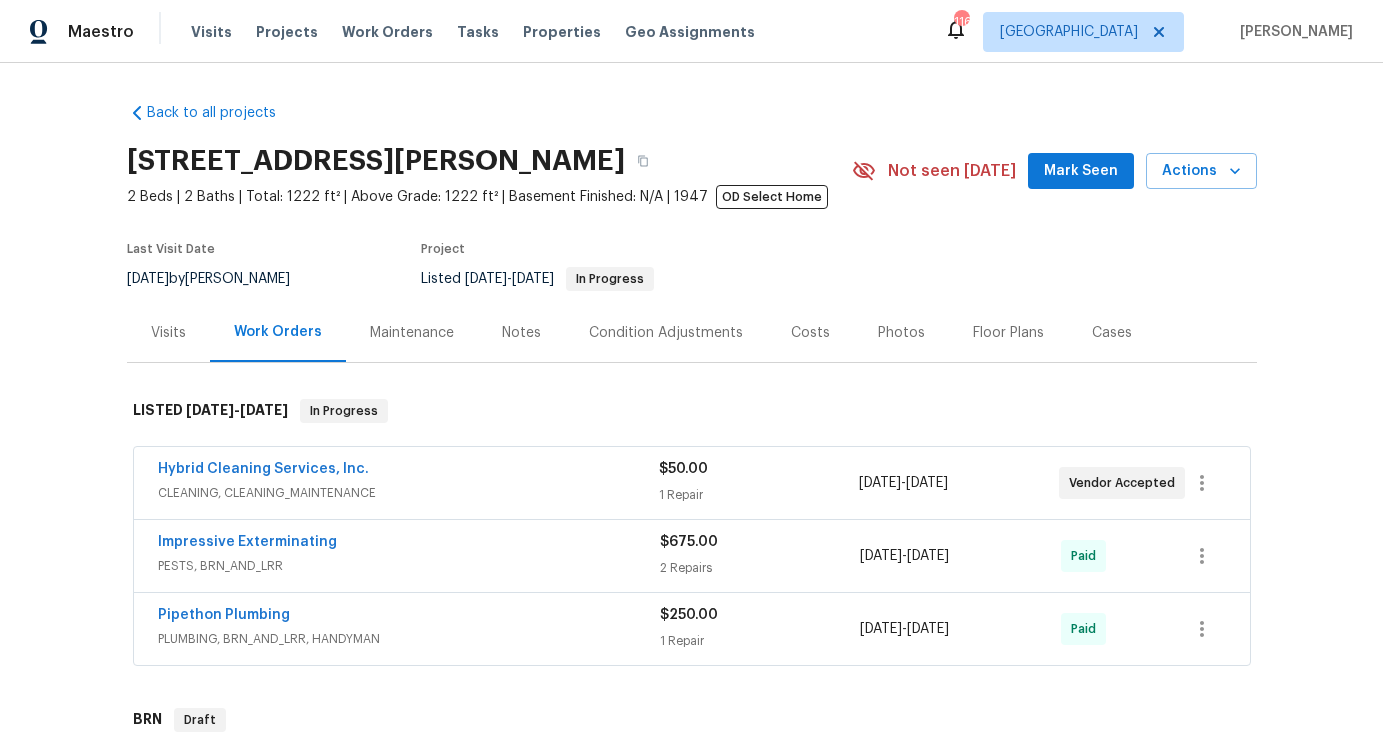 scroll, scrollTop: 0, scrollLeft: 0, axis: both 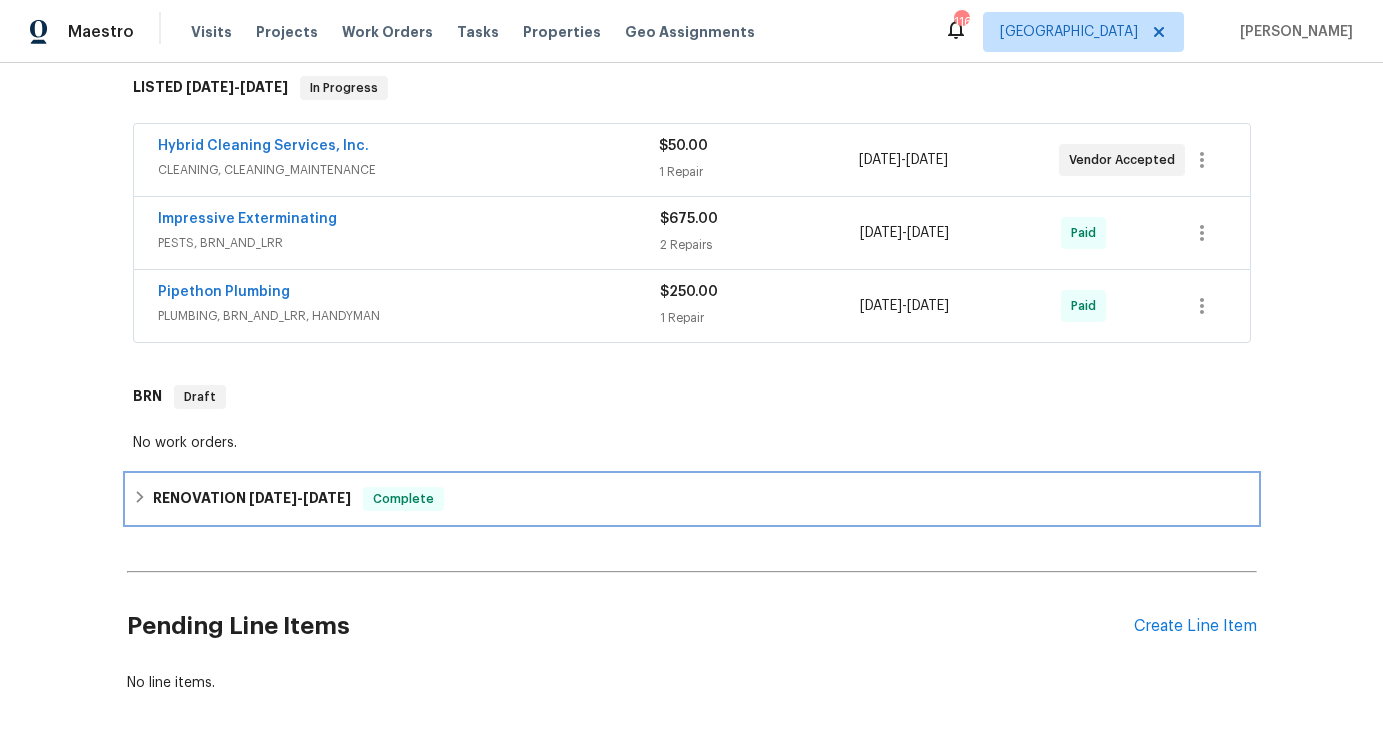 click 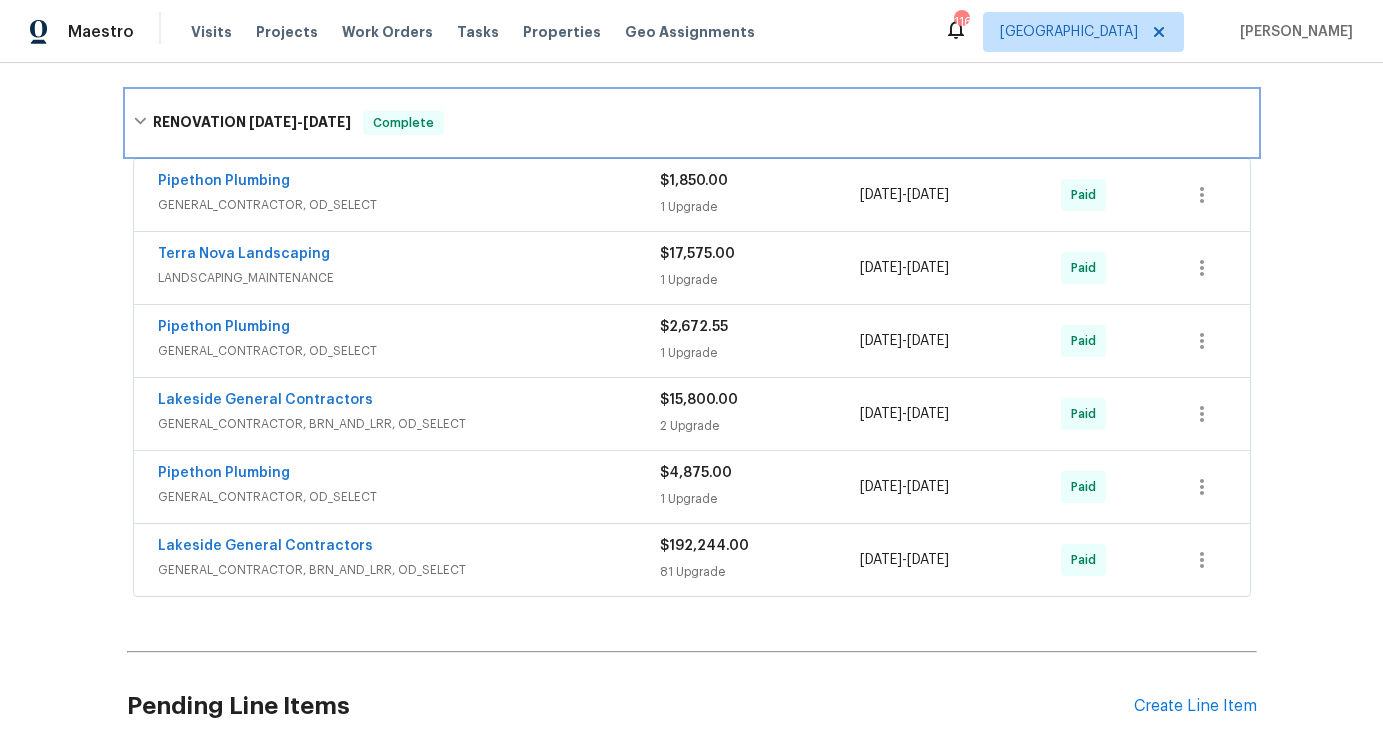 scroll, scrollTop: 716, scrollLeft: 0, axis: vertical 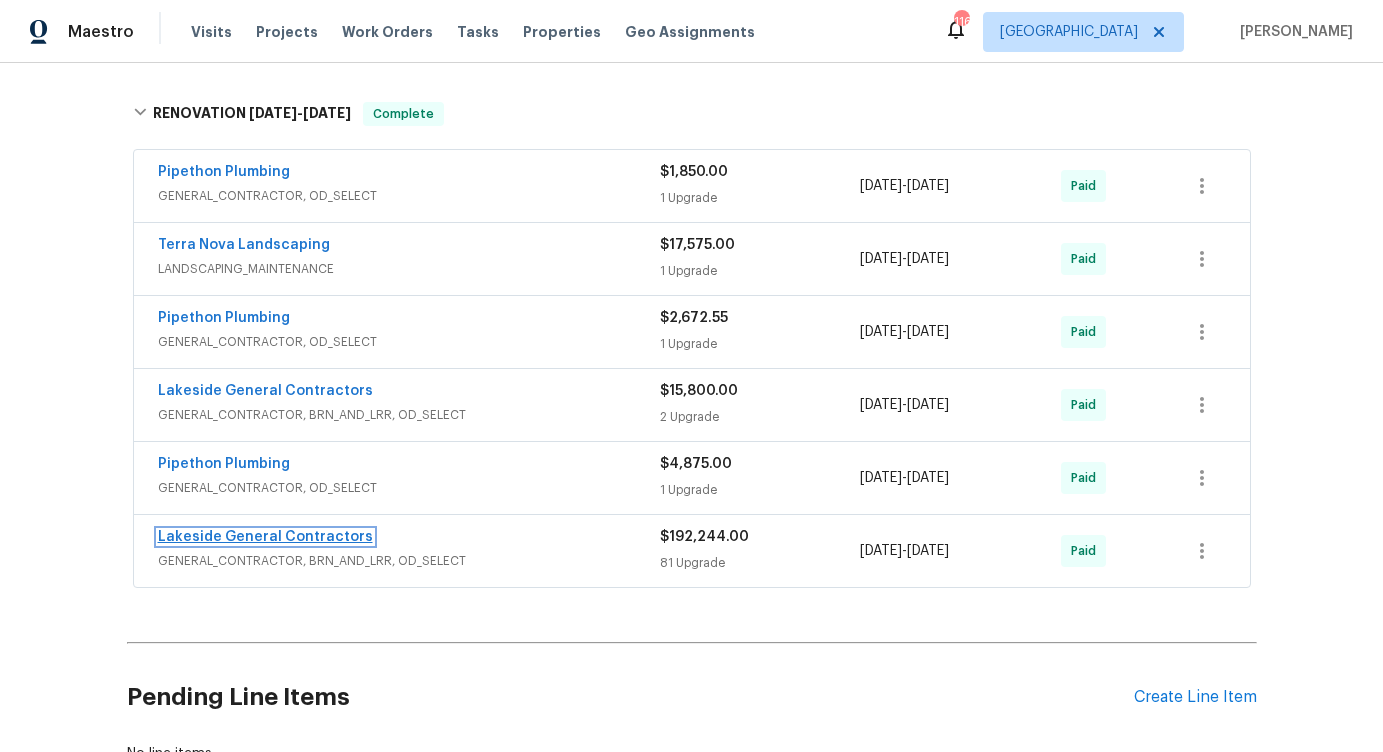 click on "Lakeside General Contractors" at bounding box center (265, 537) 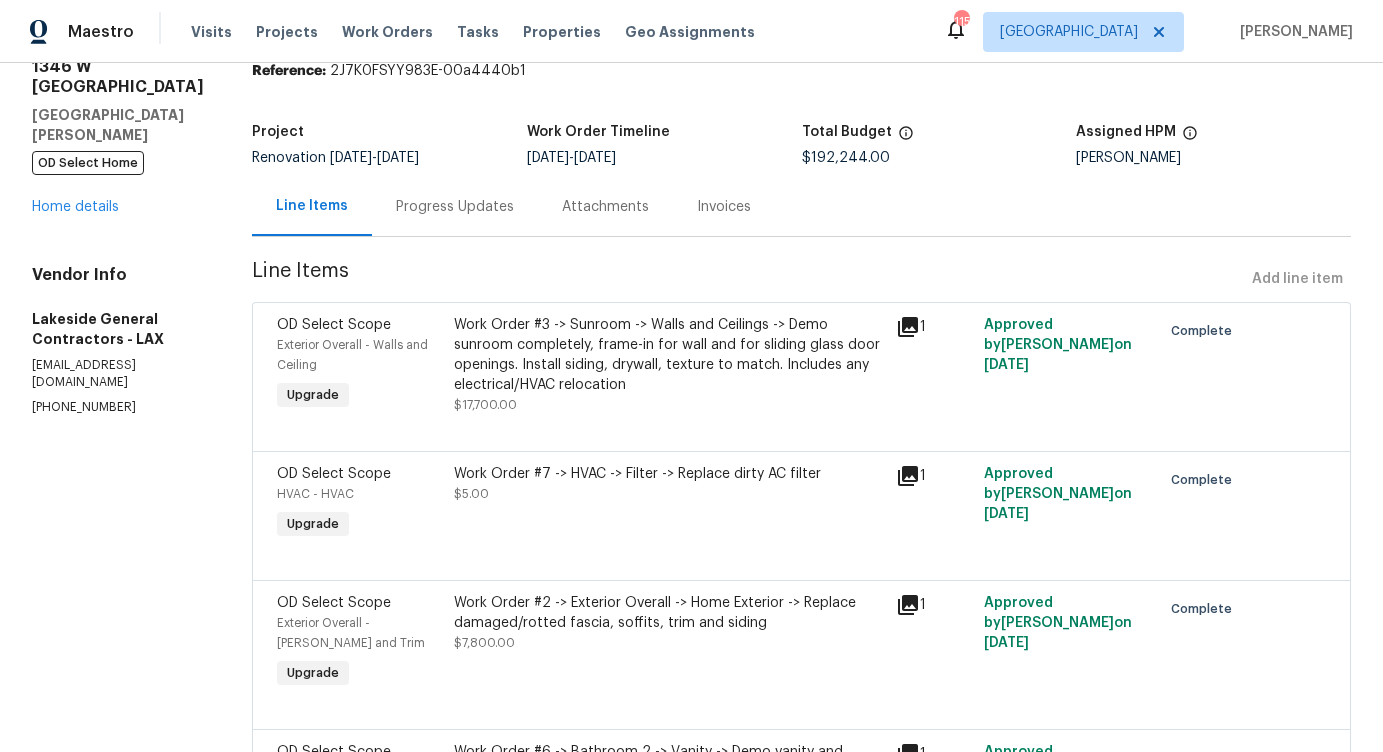 scroll, scrollTop: 0, scrollLeft: 0, axis: both 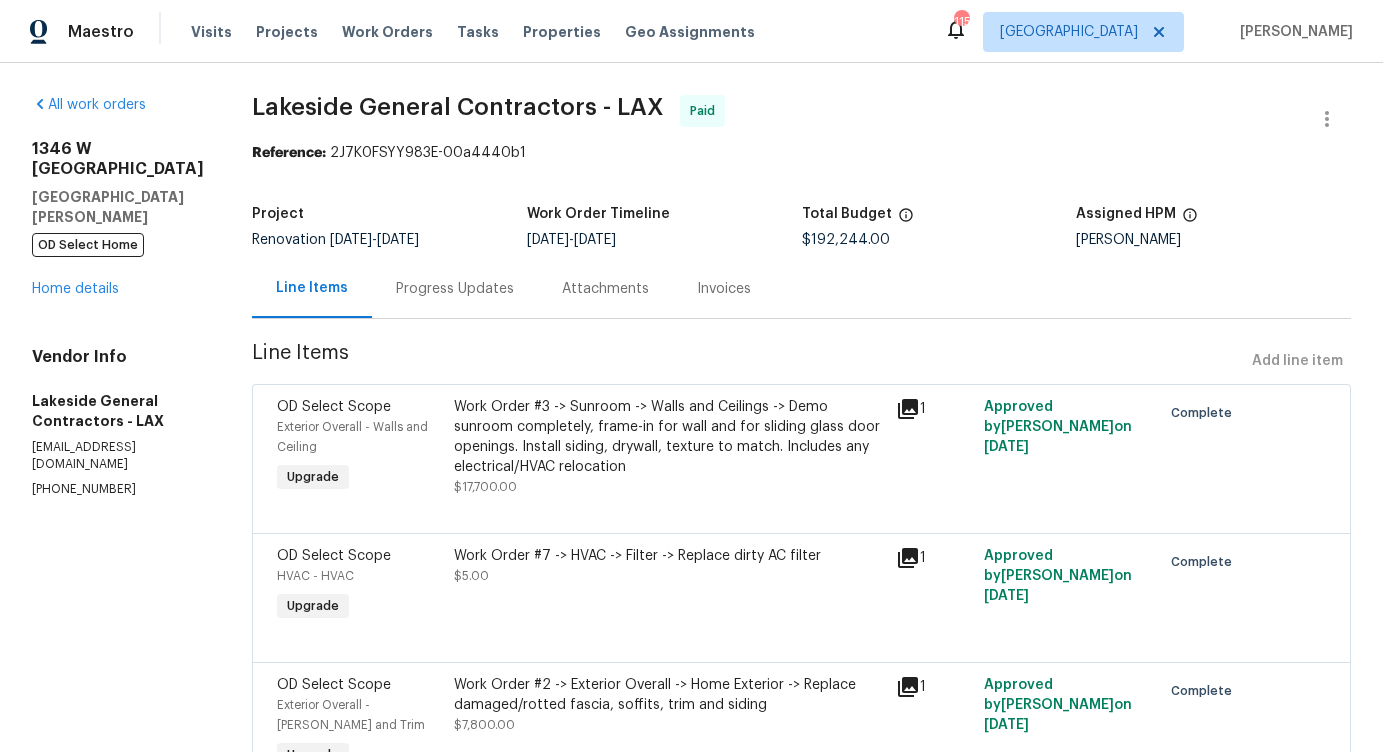click on "Line Items" at bounding box center [312, 288] 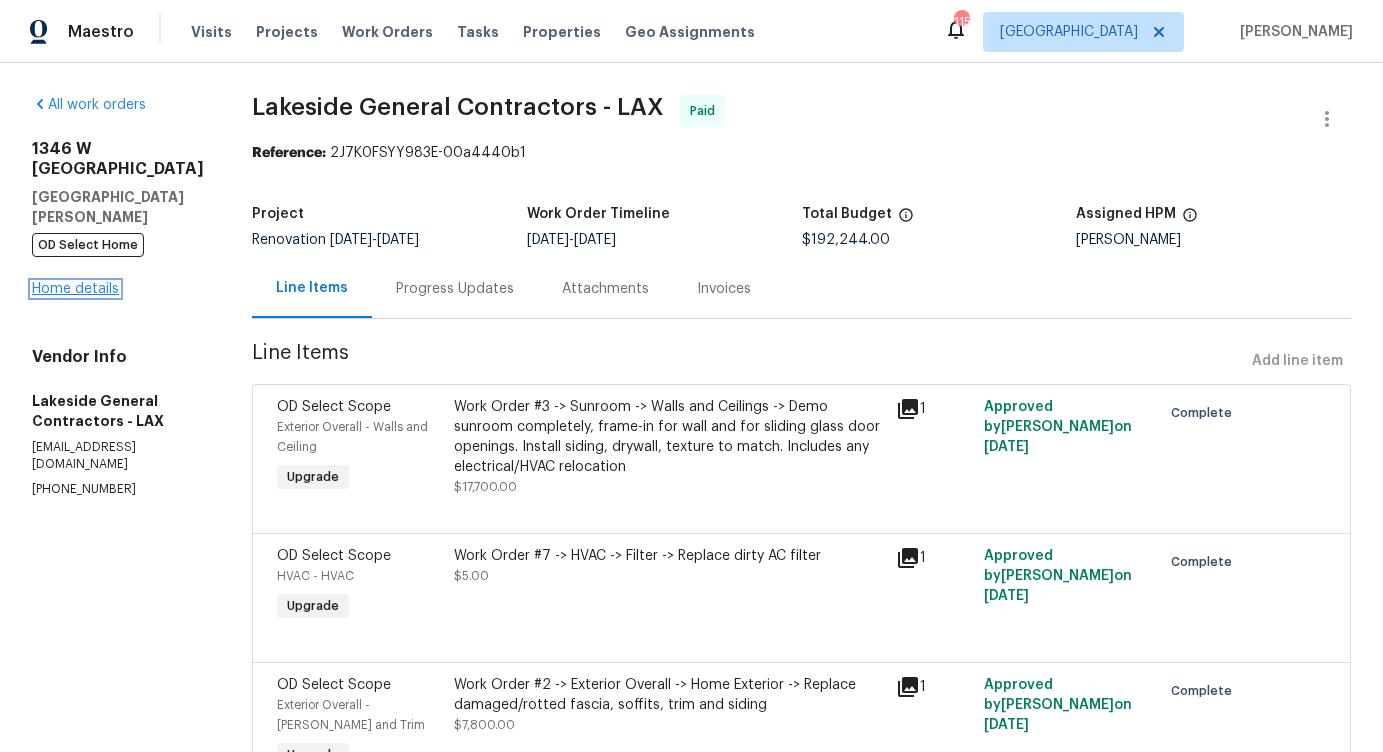 click on "Home details" at bounding box center [75, 289] 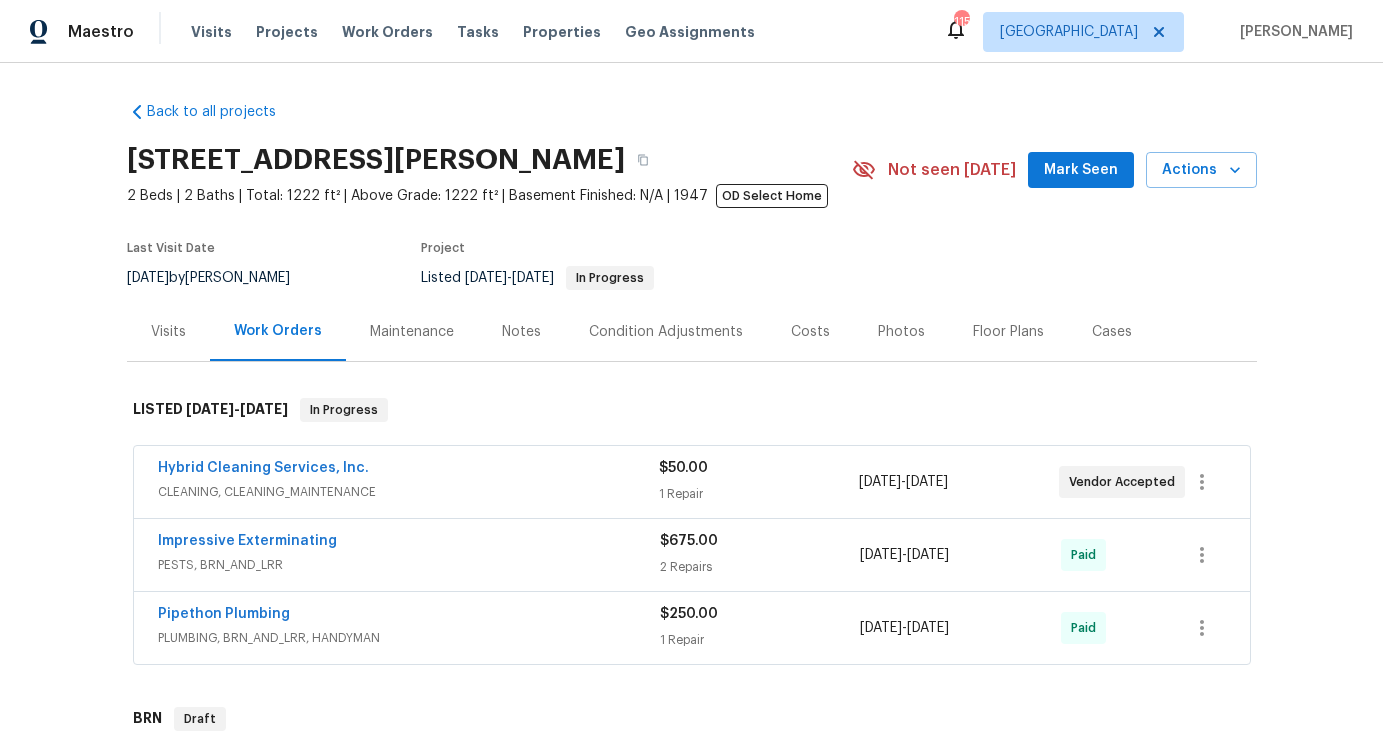 scroll, scrollTop: 0, scrollLeft: 0, axis: both 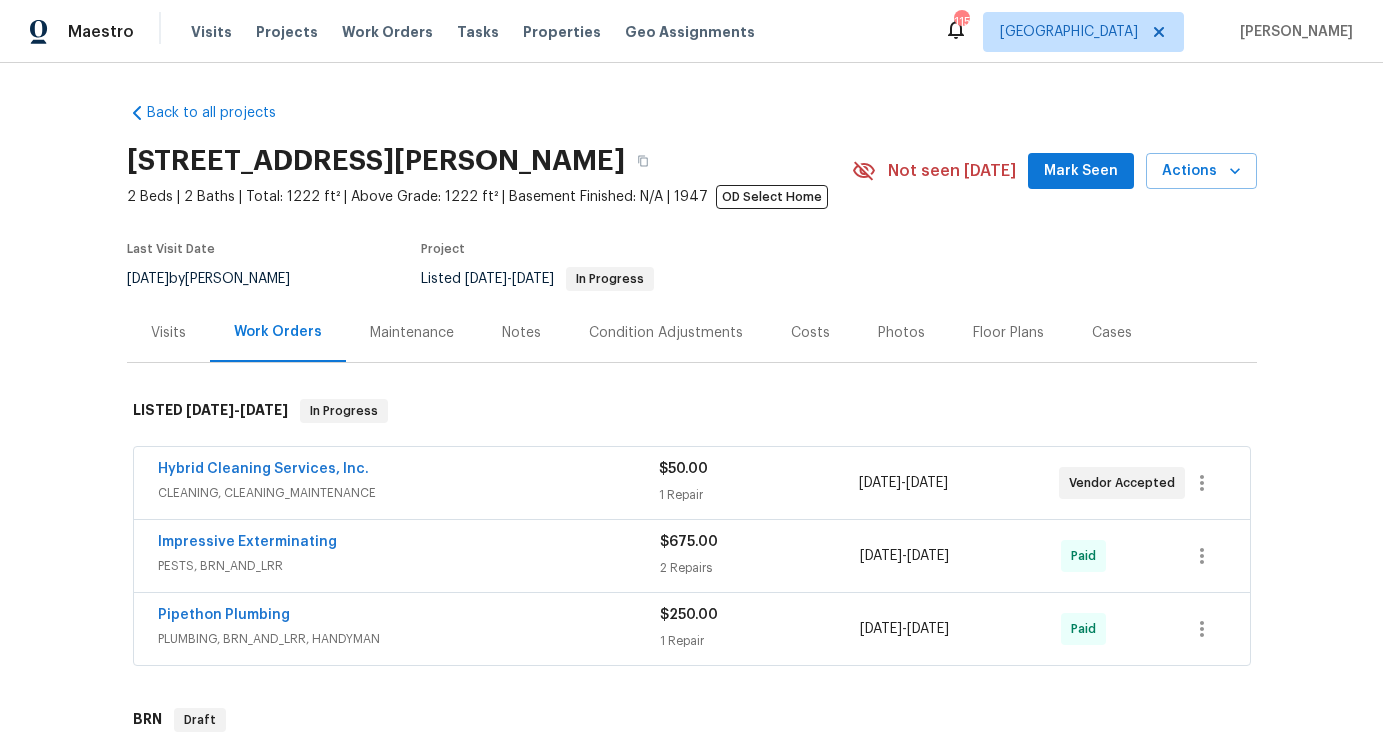 click on "Costs" at bounding box center [810, 332] 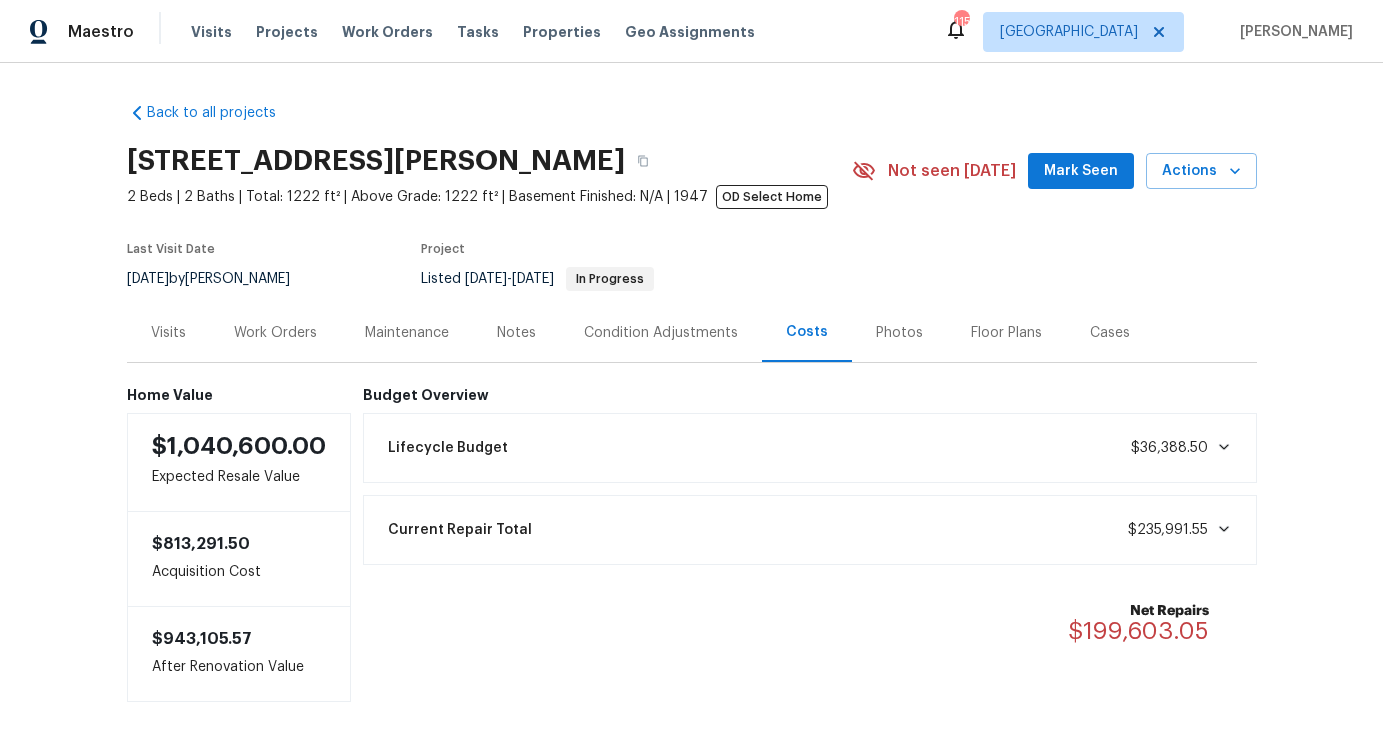 click on "Work Orders" at bounding box center (275, 333) 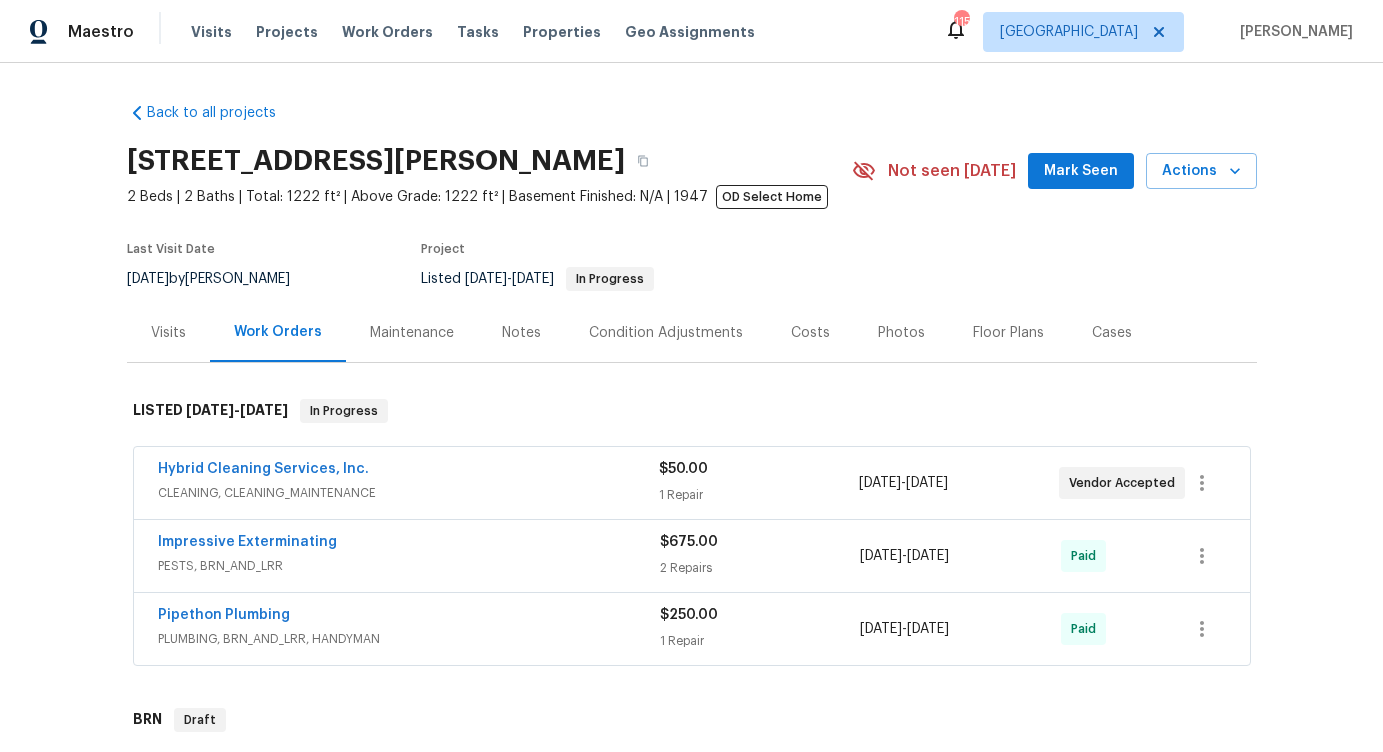 click on "Notes" at bounding box center (521, 333) 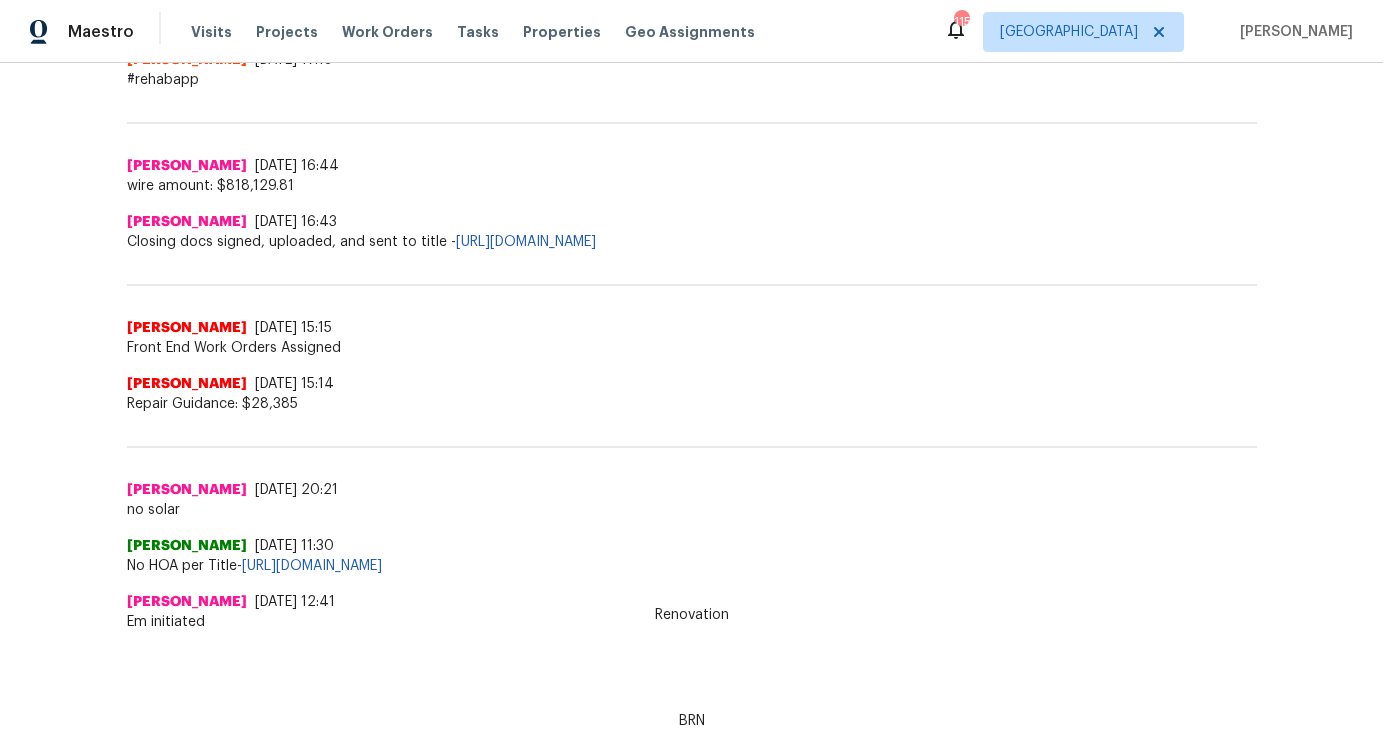 scroll, scrollTop: 0, scrollLeft: 0, axis: both 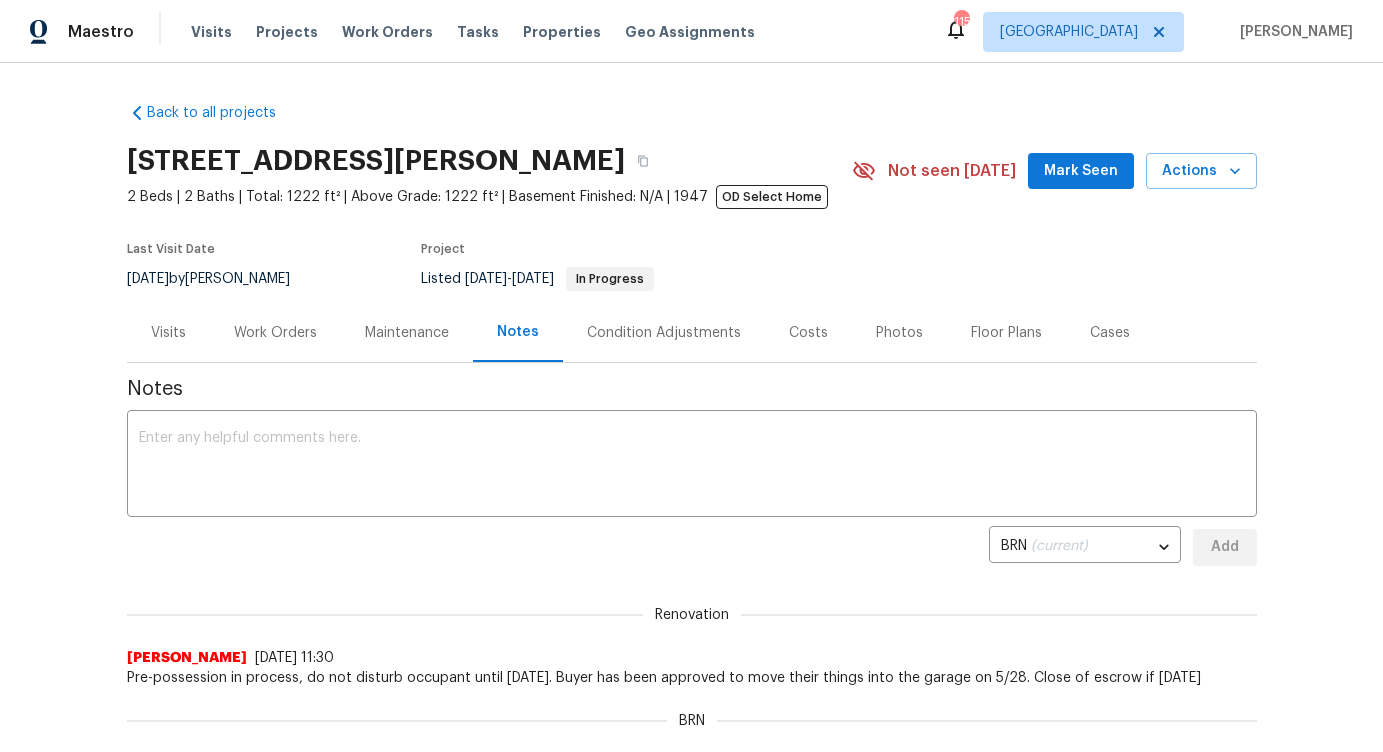 click on "Costs" at bounding box center [808, 333] 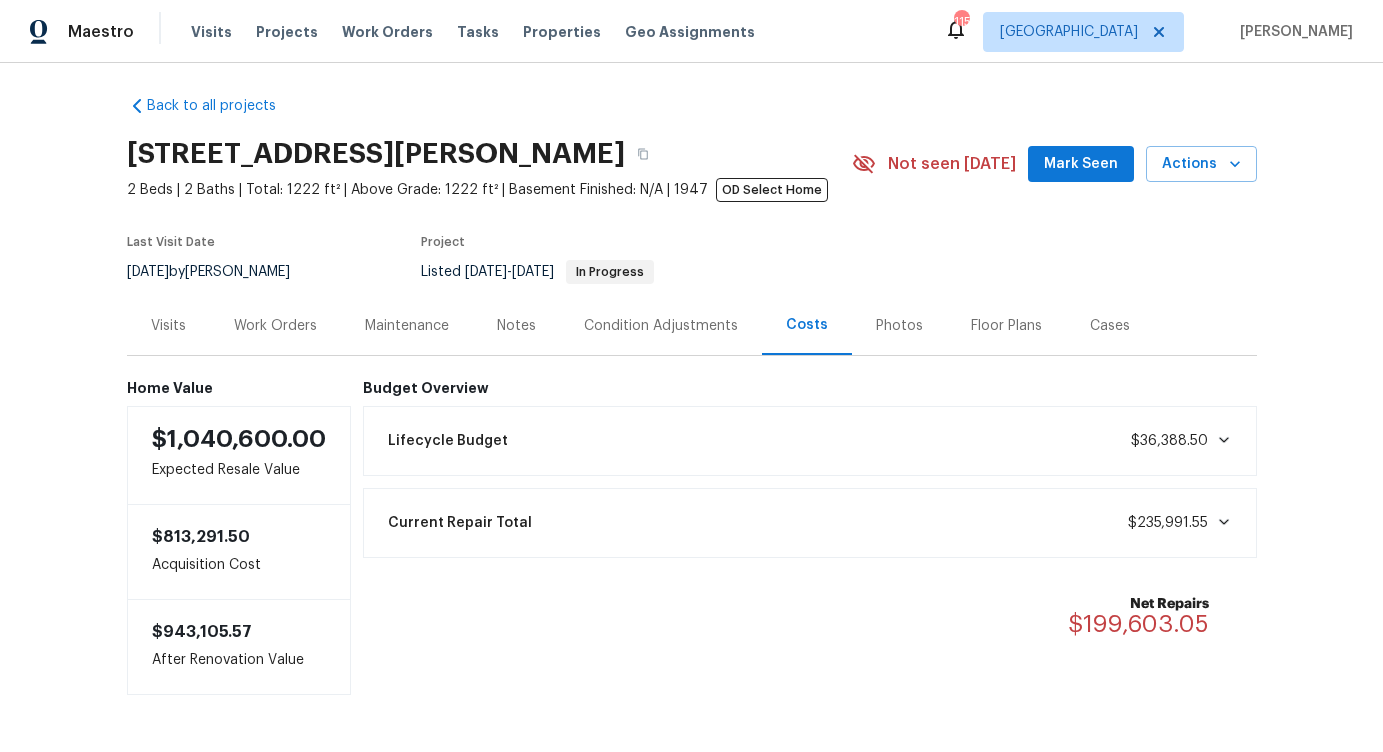 scroll, scrollTop: 8, scrollLeft: 0, axis: vertical 